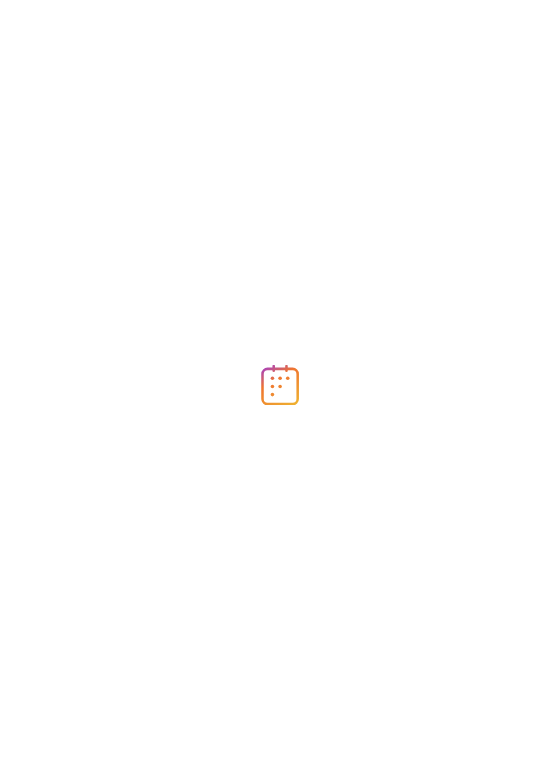 scroll, scrollTop: 0, scrollLeft: 0, axis: both 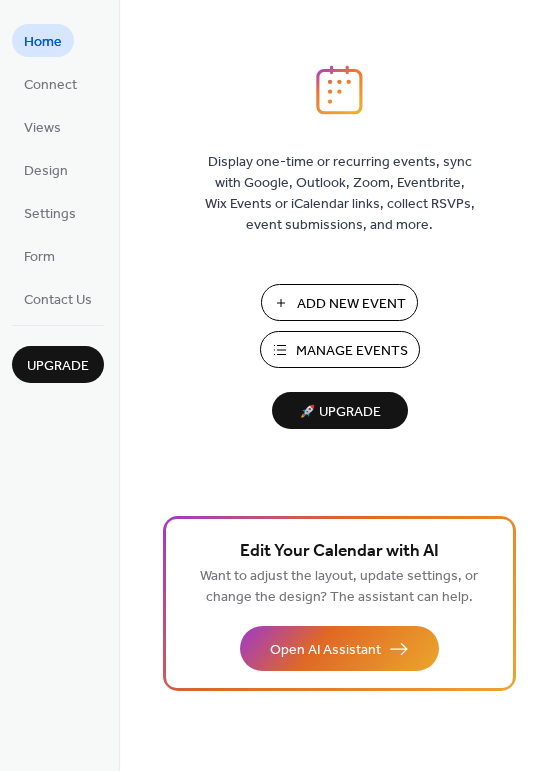 click on "Manage Events" at bounding box center [352, 351] 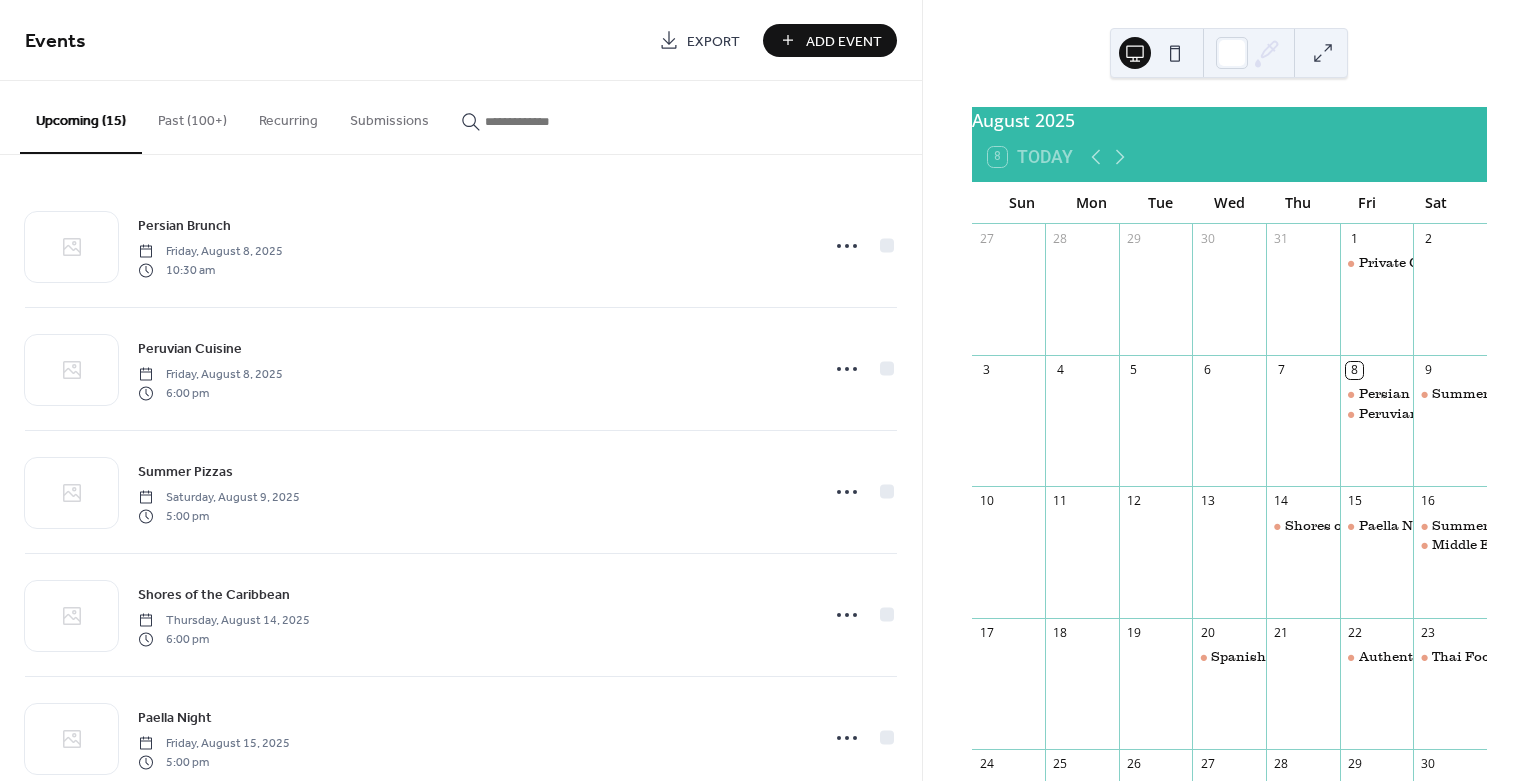 scroll, scrollTop: 0, scrollLeft: 0, axis: both 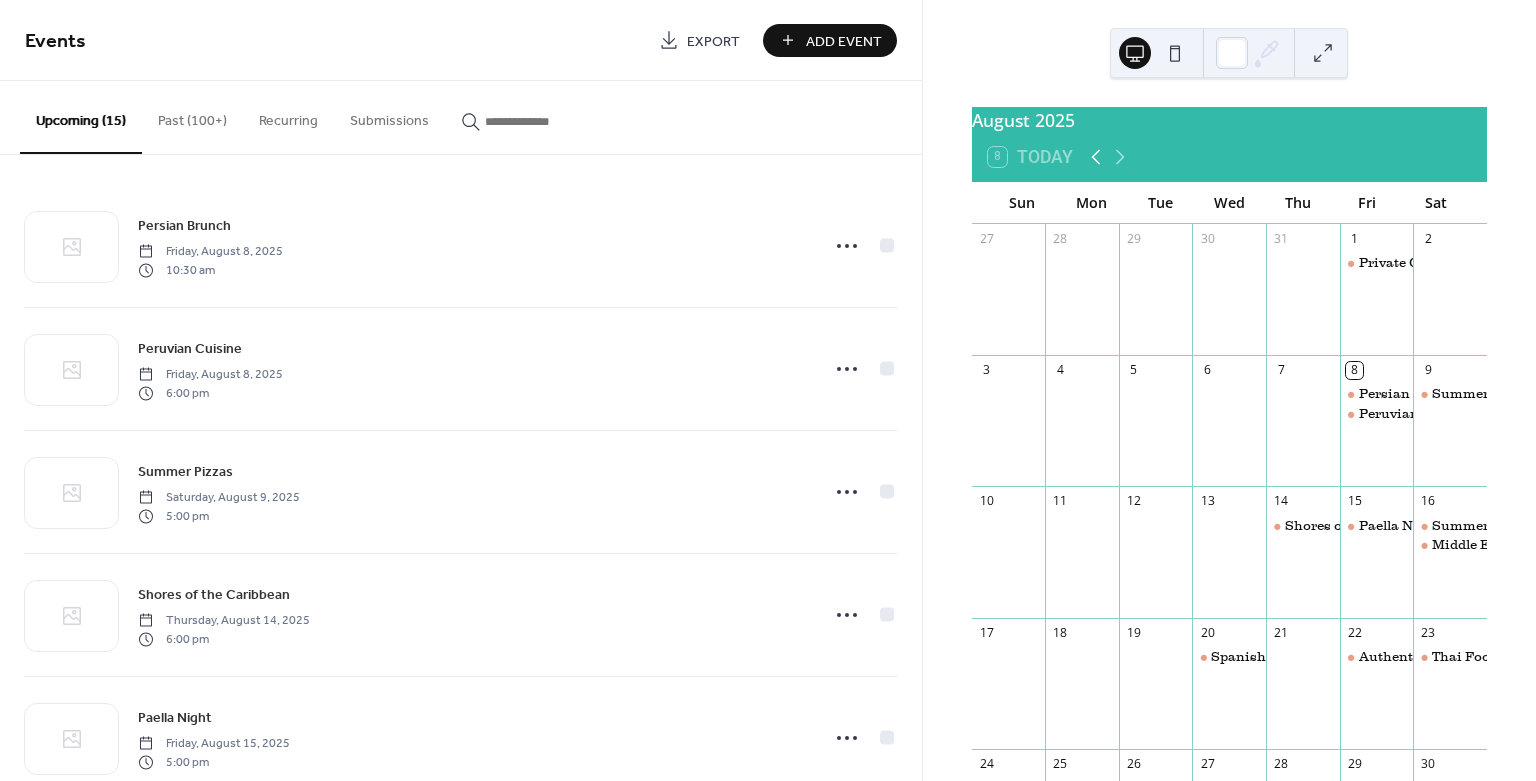 click 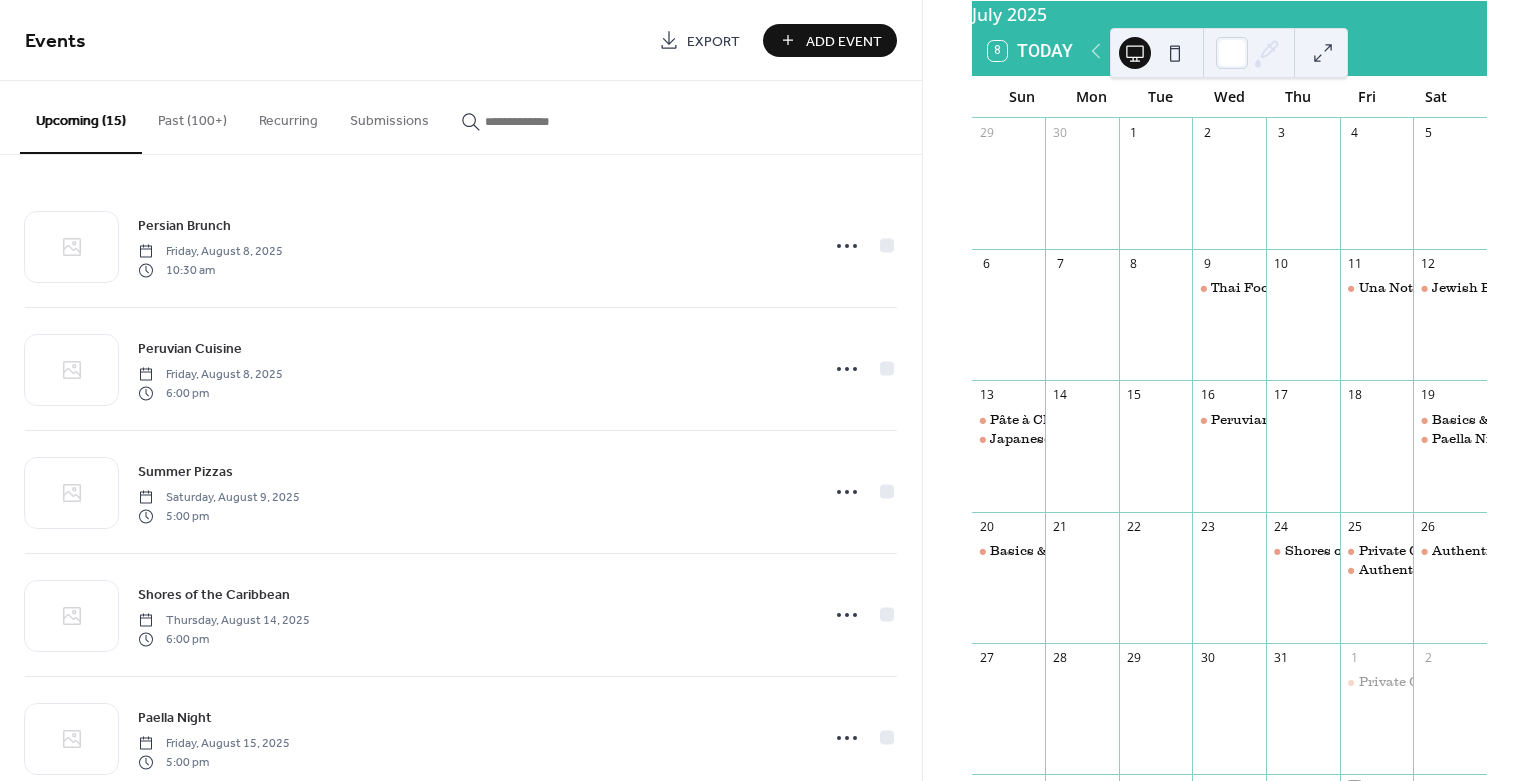 scroll, scrollTop: 111, scrollLeft: 0, axis: vertical 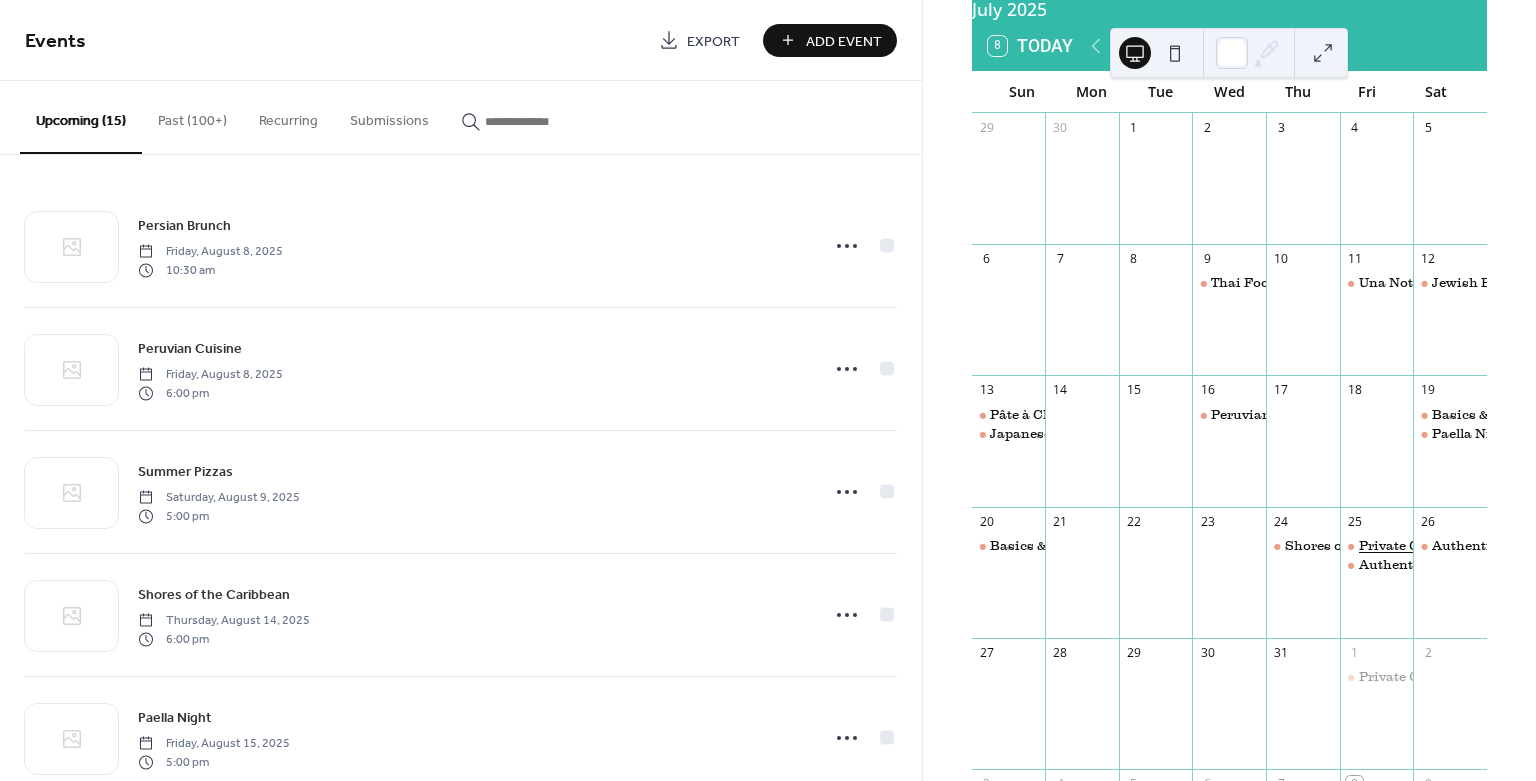 click on "Private Cooking Event" at bounding box center [1432, 546] 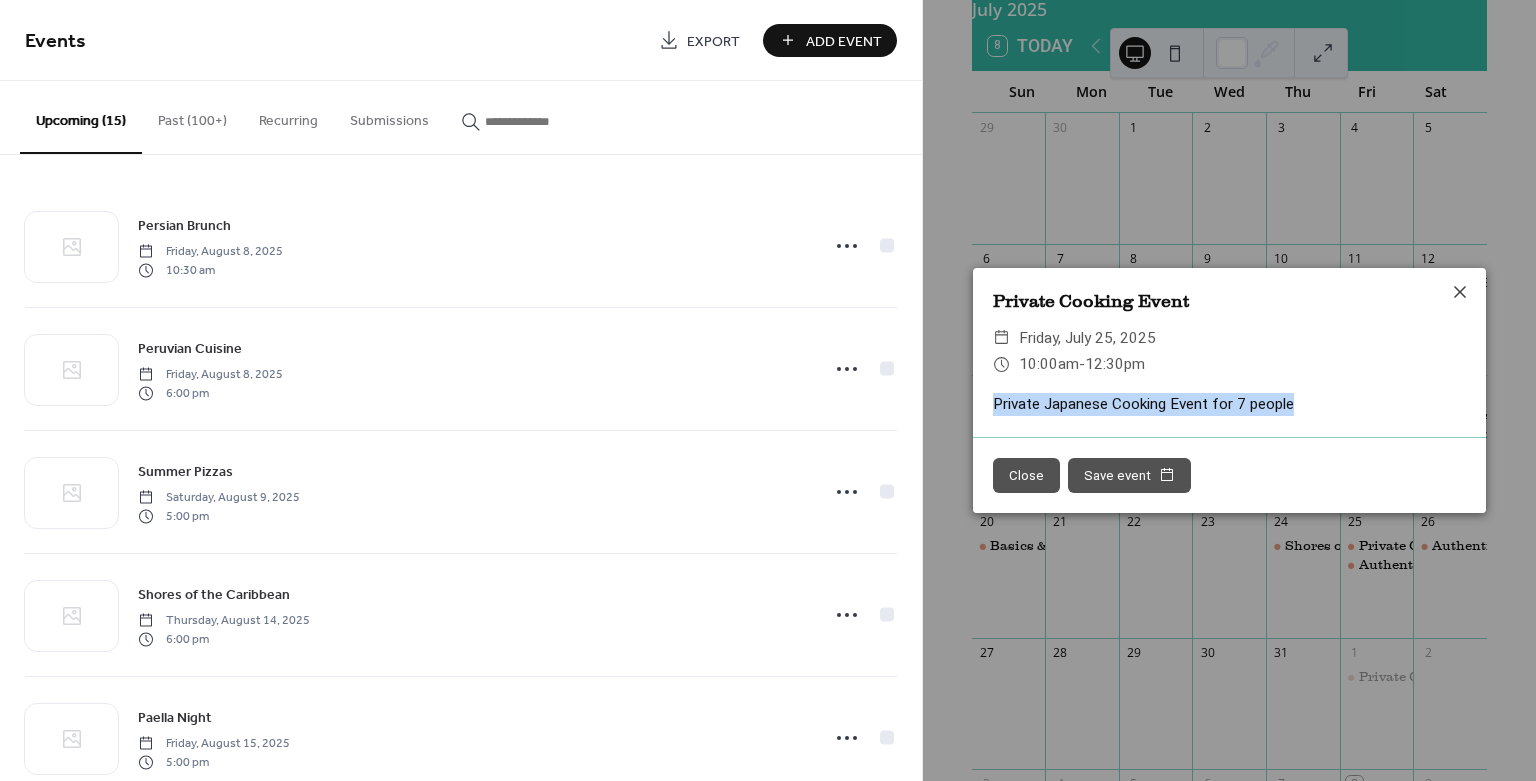 drag, startPoint x: 1293, startPoint y: 391, endPoint x: 989, endPoint y: 401, distance: 304.16443 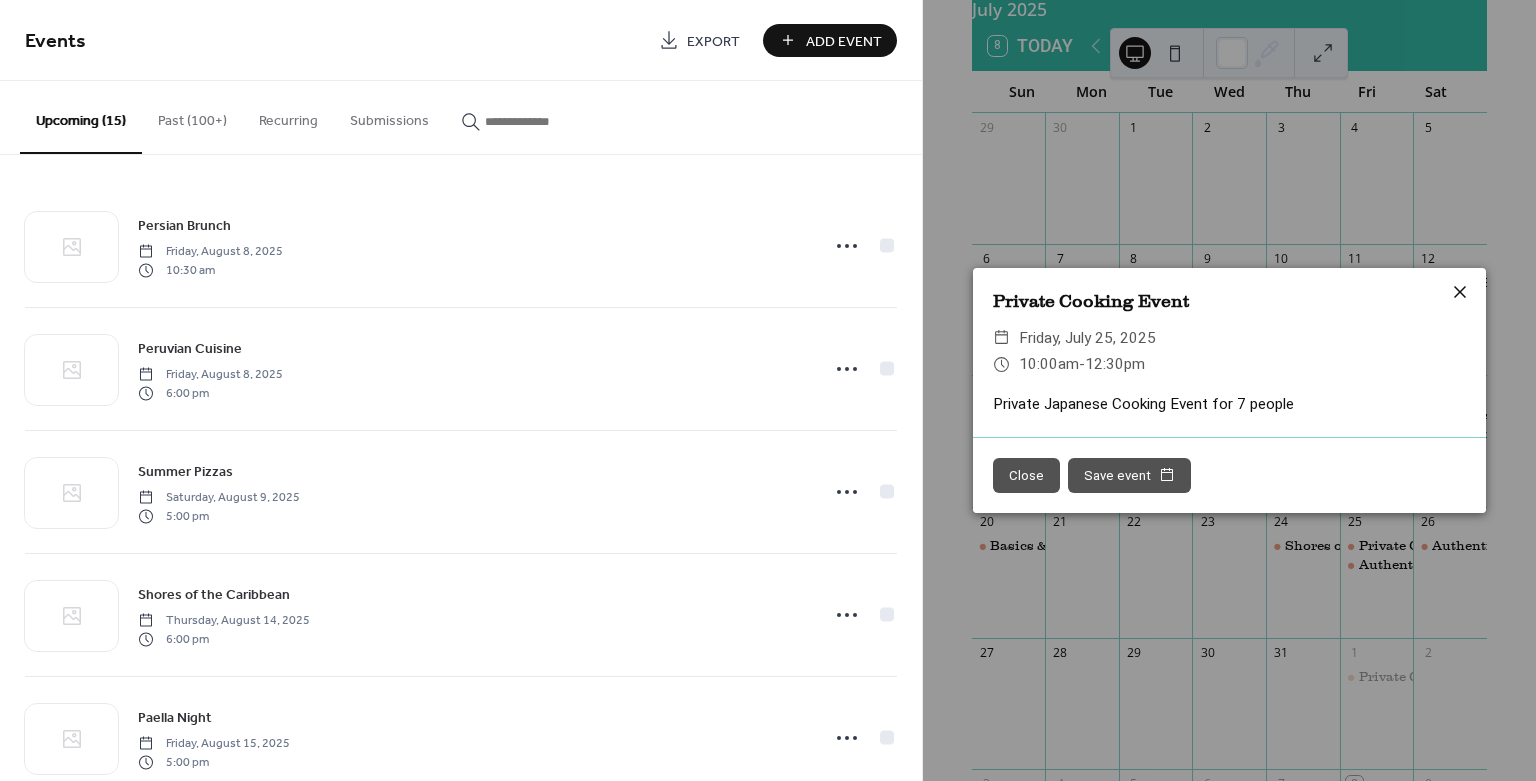 click 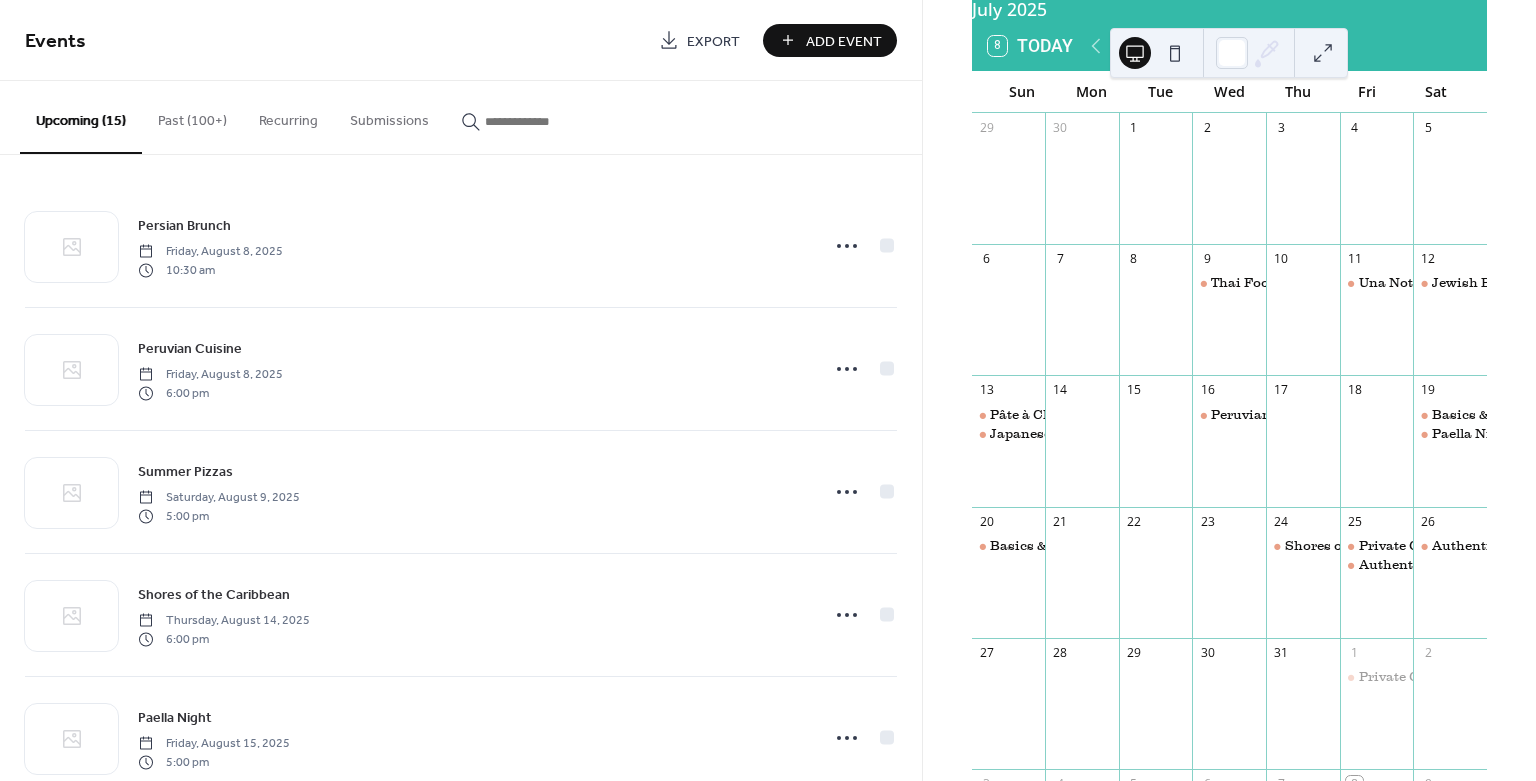 click on "Events Export Add Event" at bounding box center [461, 40] 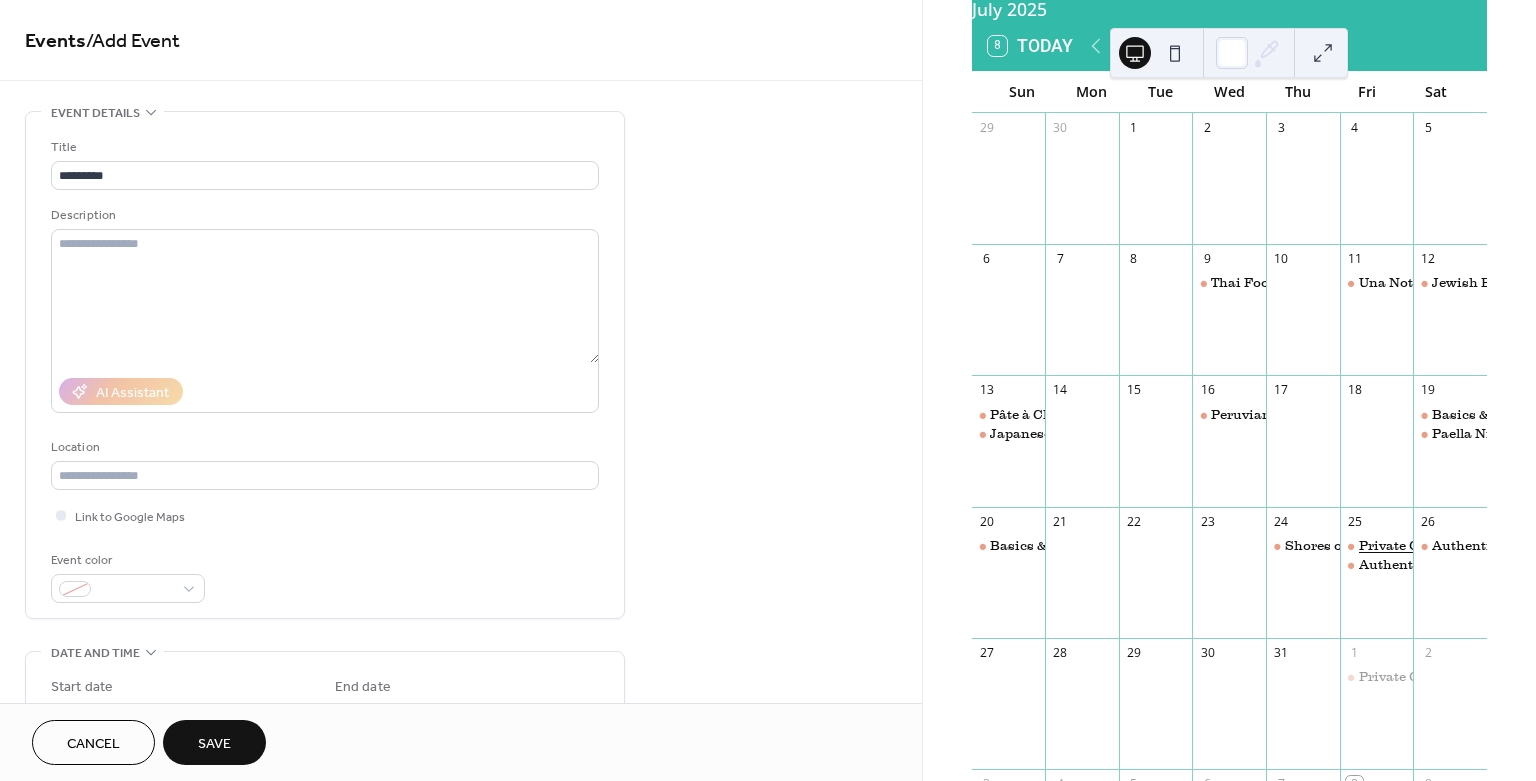 click on "Private Cooking Event" at bounding box center (1432, 546) 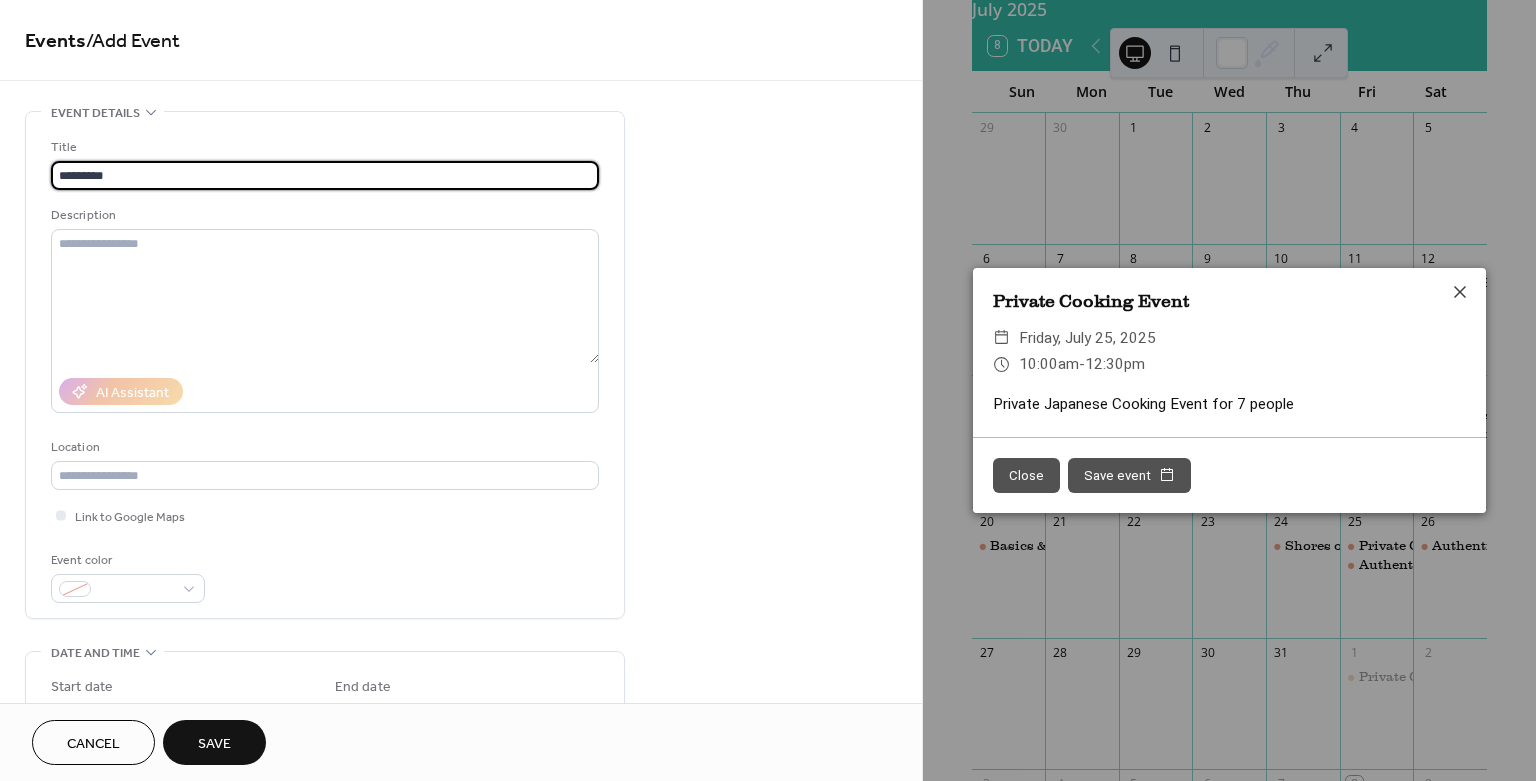click on "*********" at bounding box center [325, 175] 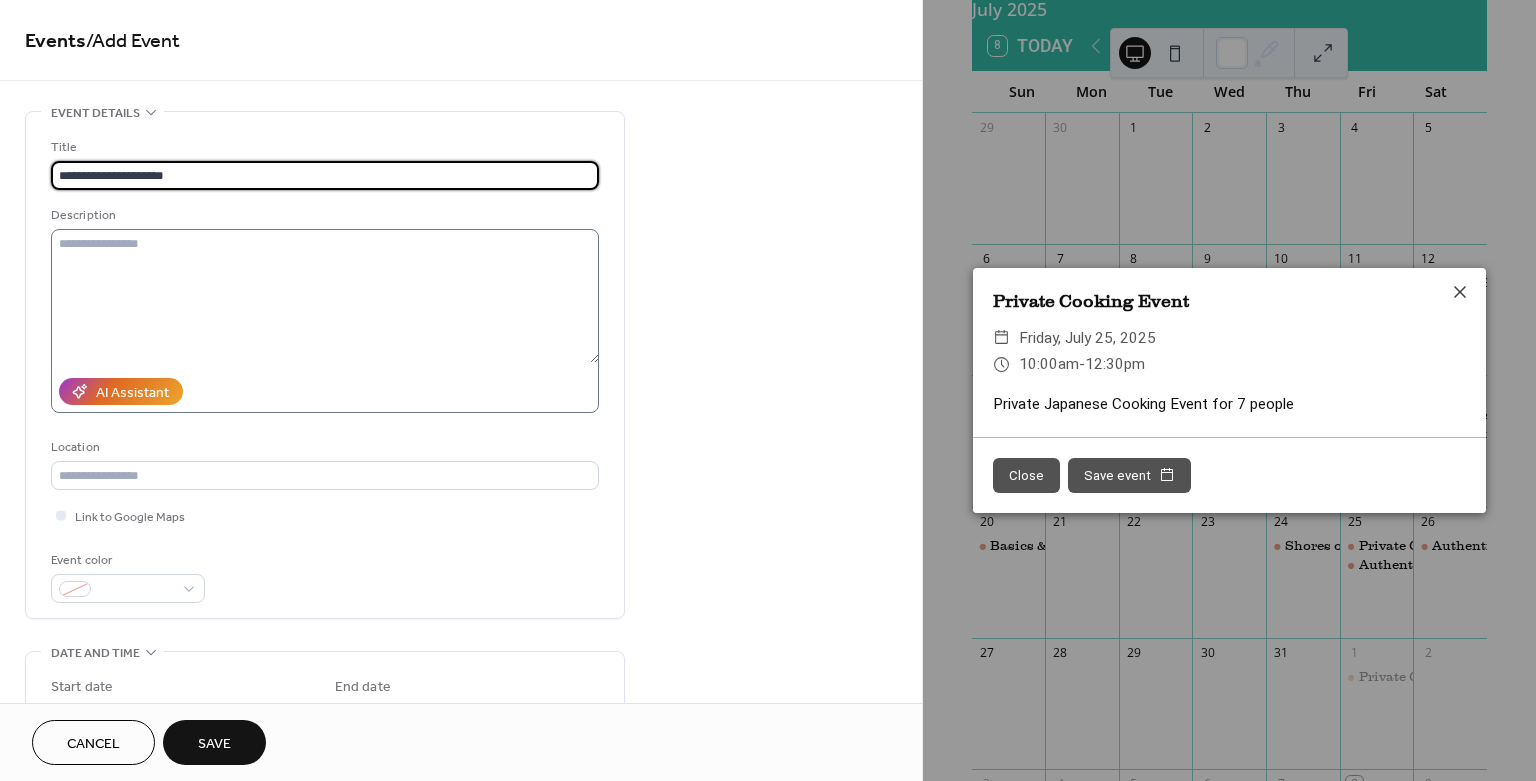 type on "**********" 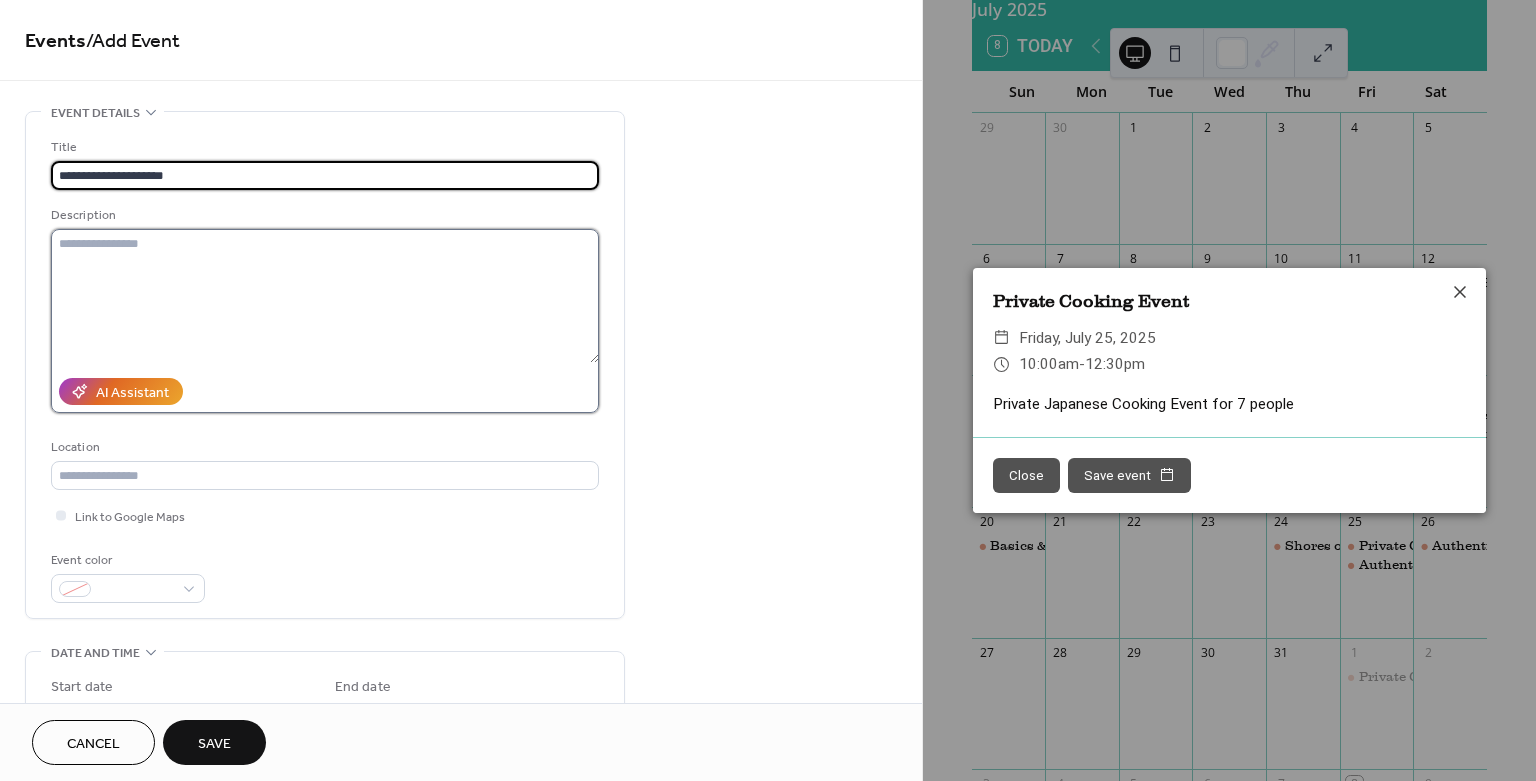 click at bounding box center (325, 296) 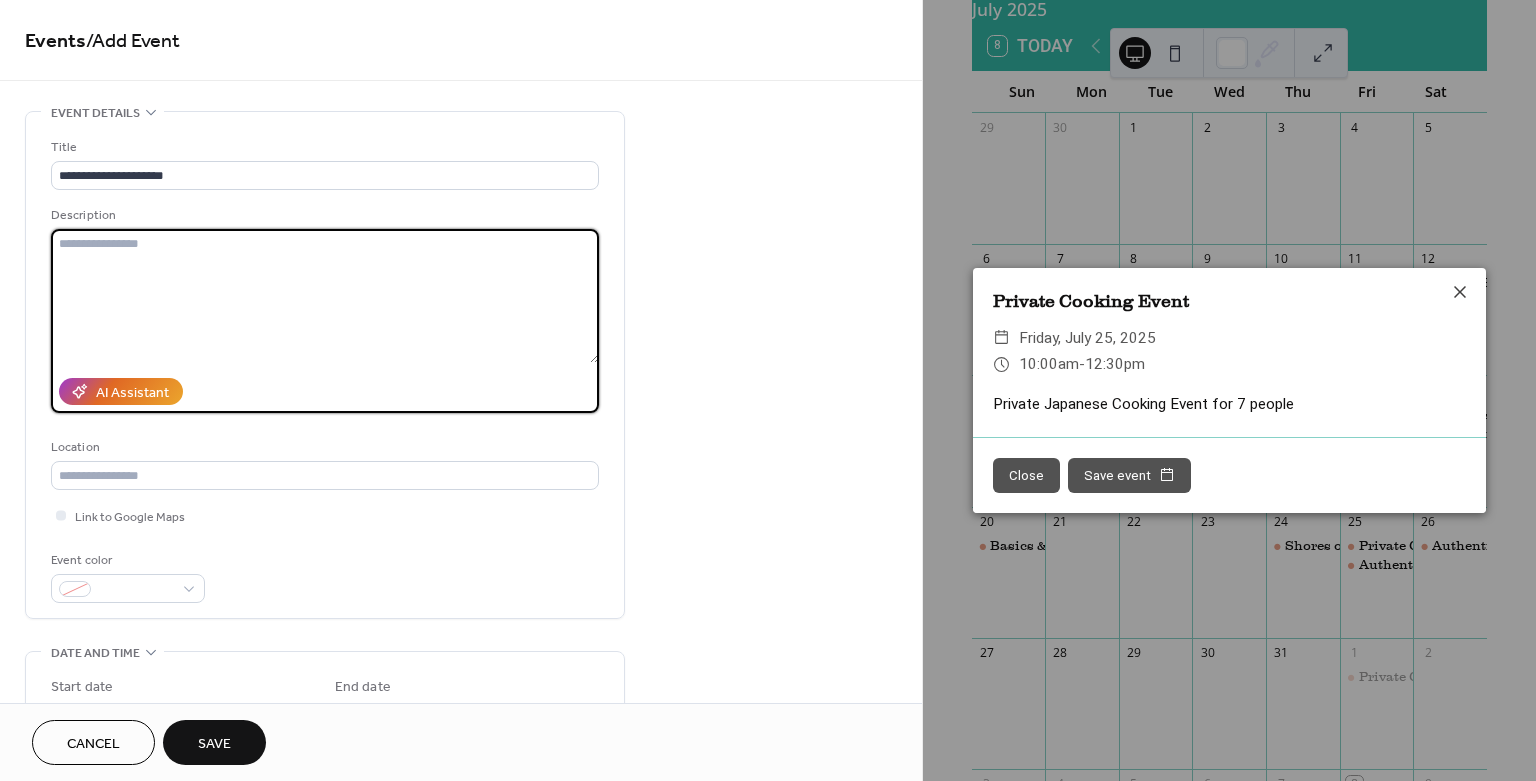 paste on "**********" 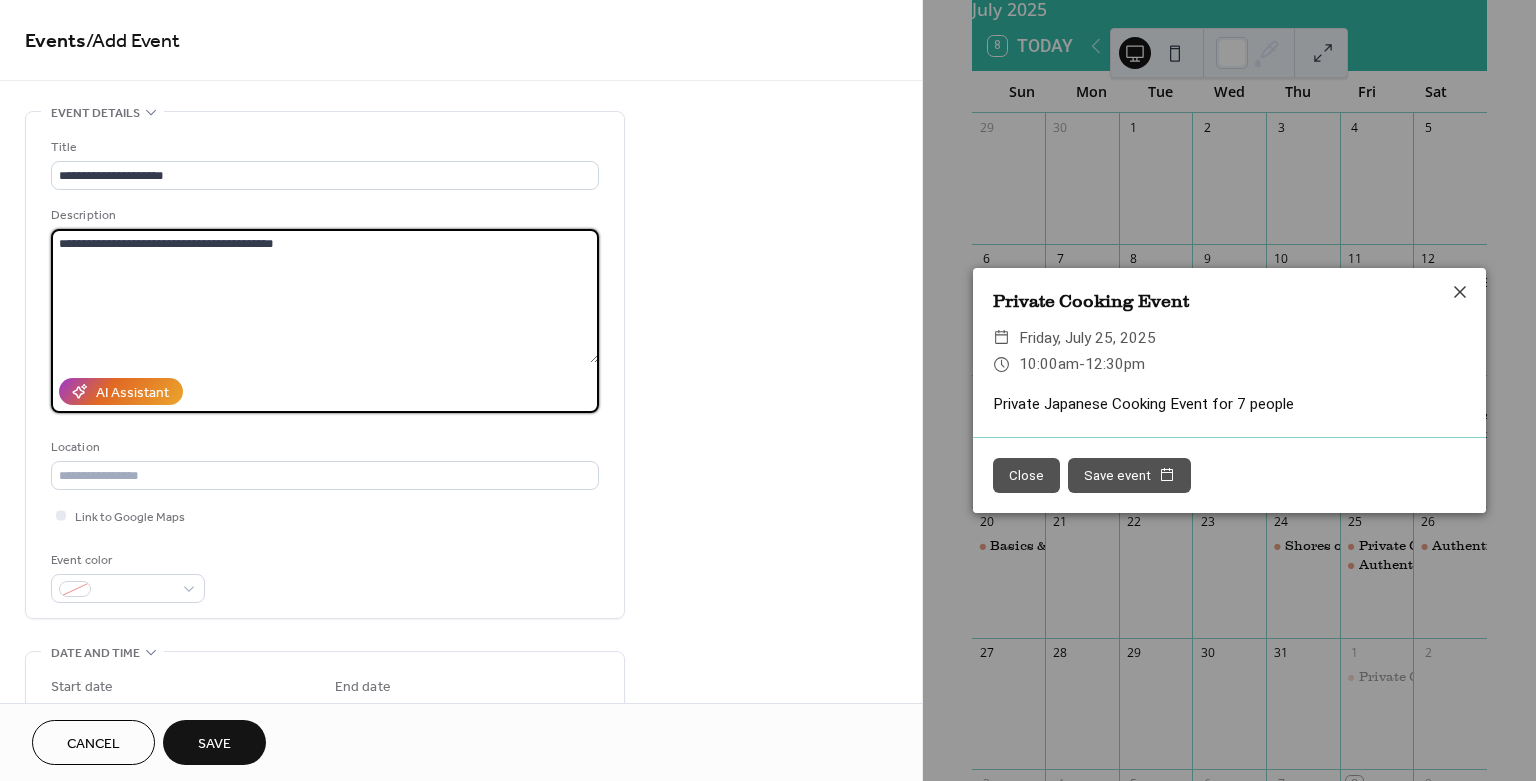 click on "**********" at bounding box center (325, 296) 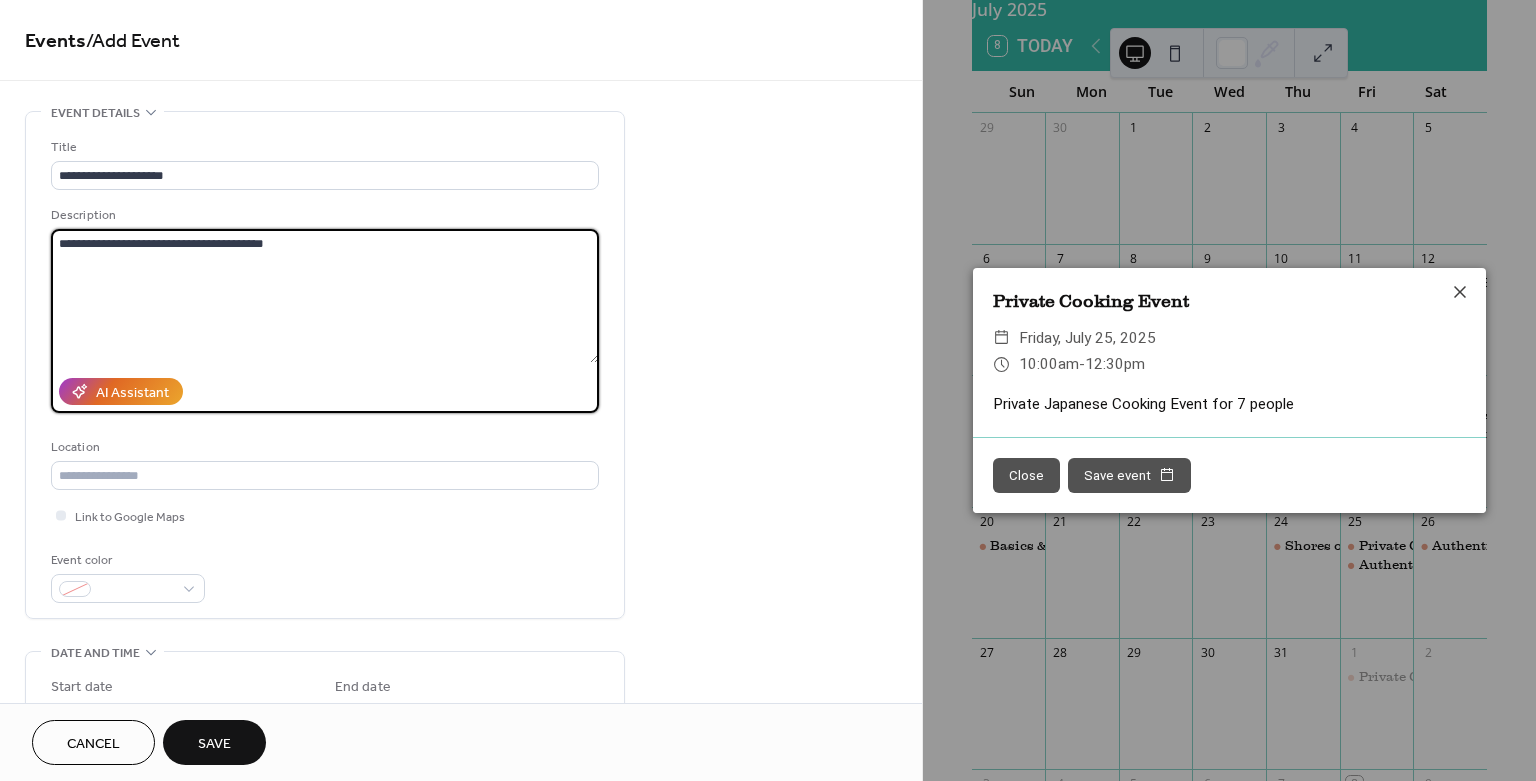 click on "**********" at bounding box center [325, 296] 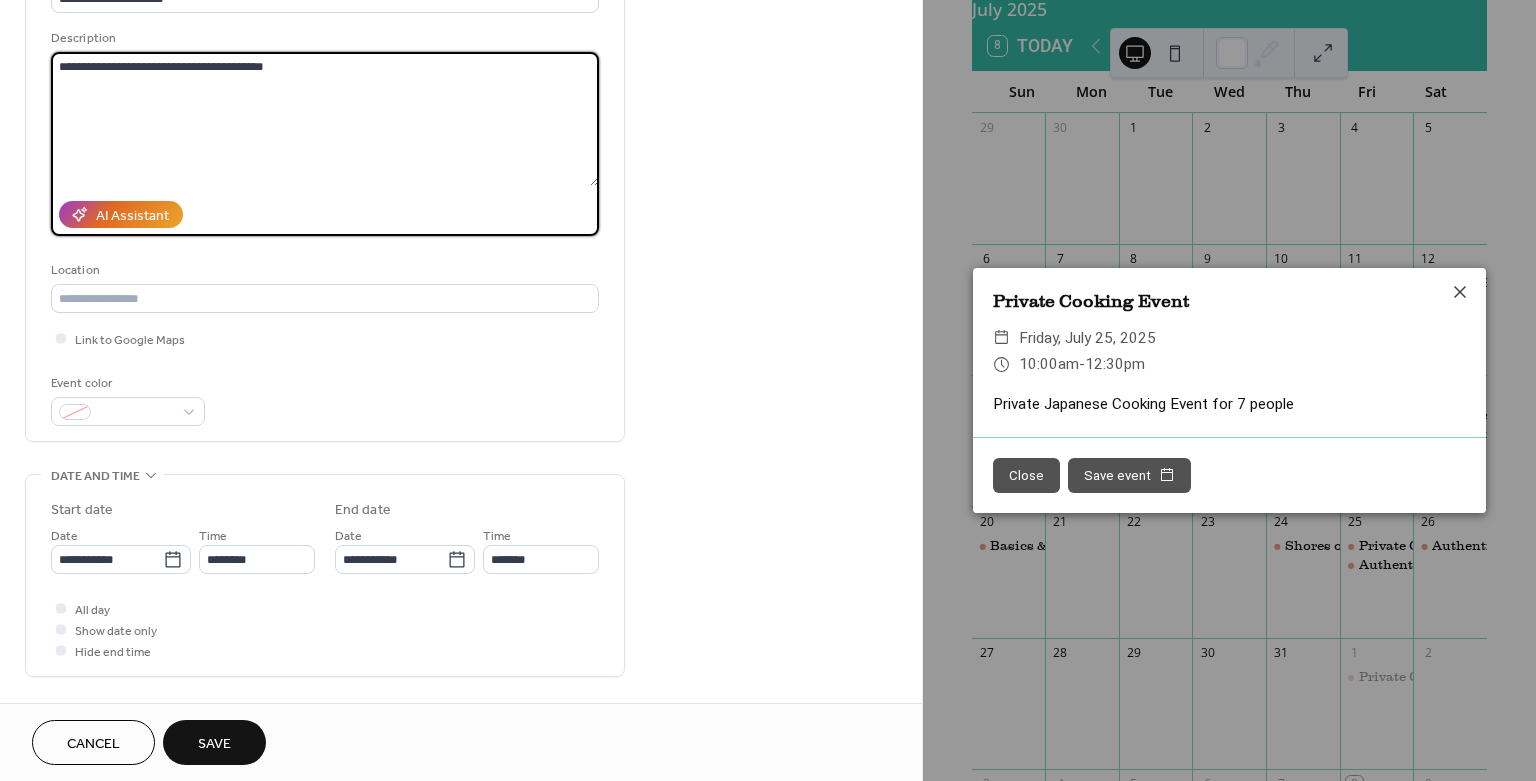 scroll, scrollTop: 222, scrollLeft: 0, axis: vertical 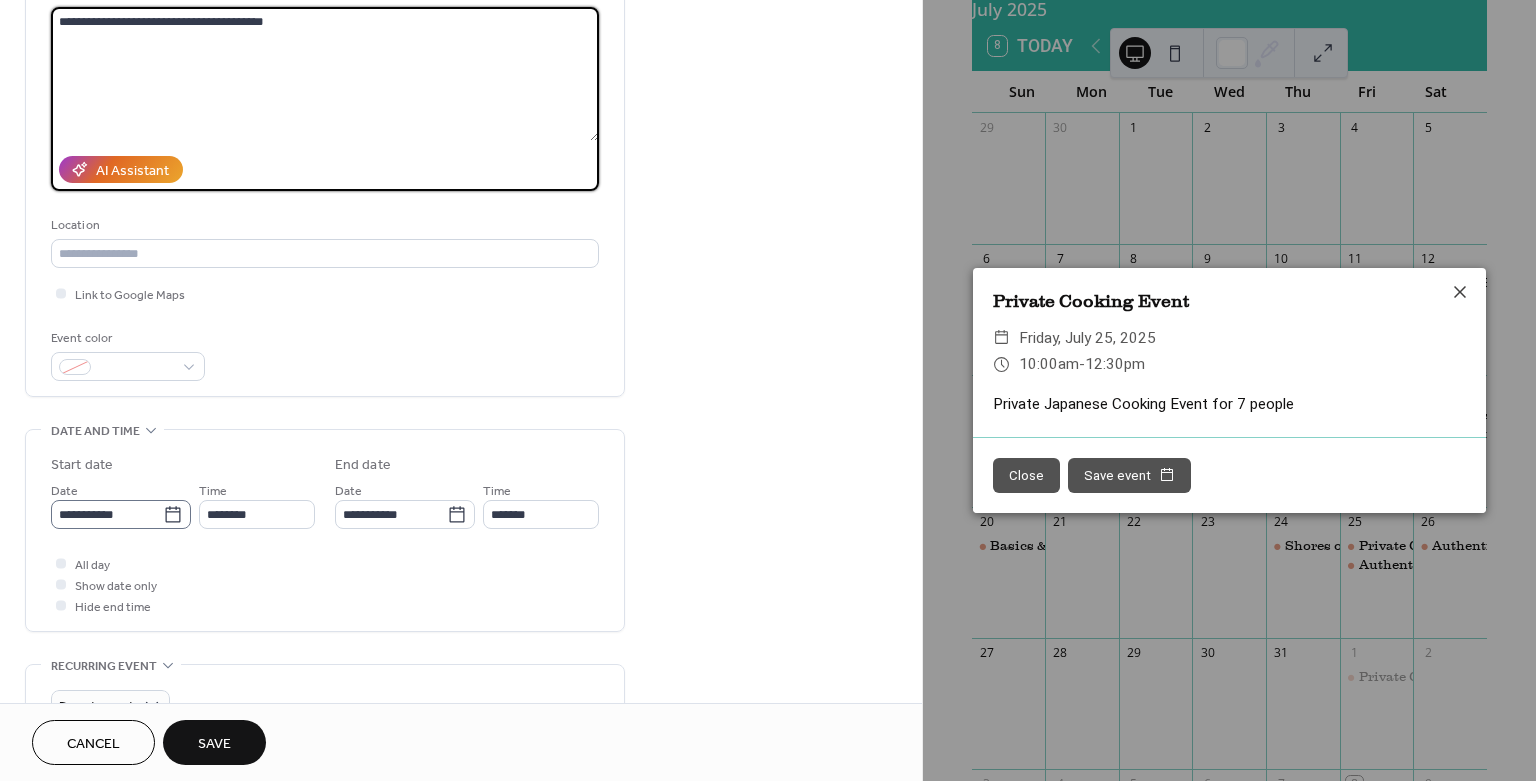 type on "**********" 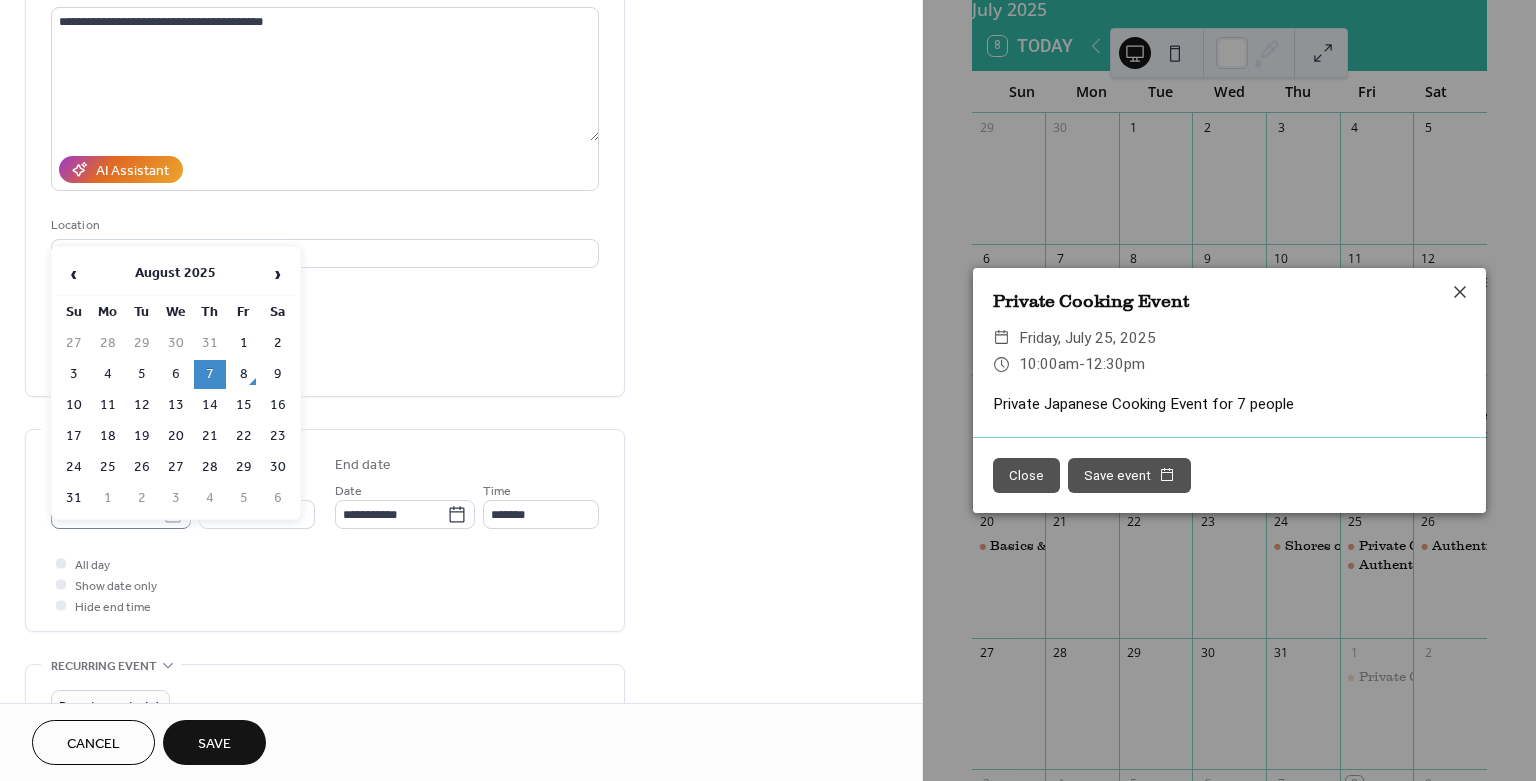 click 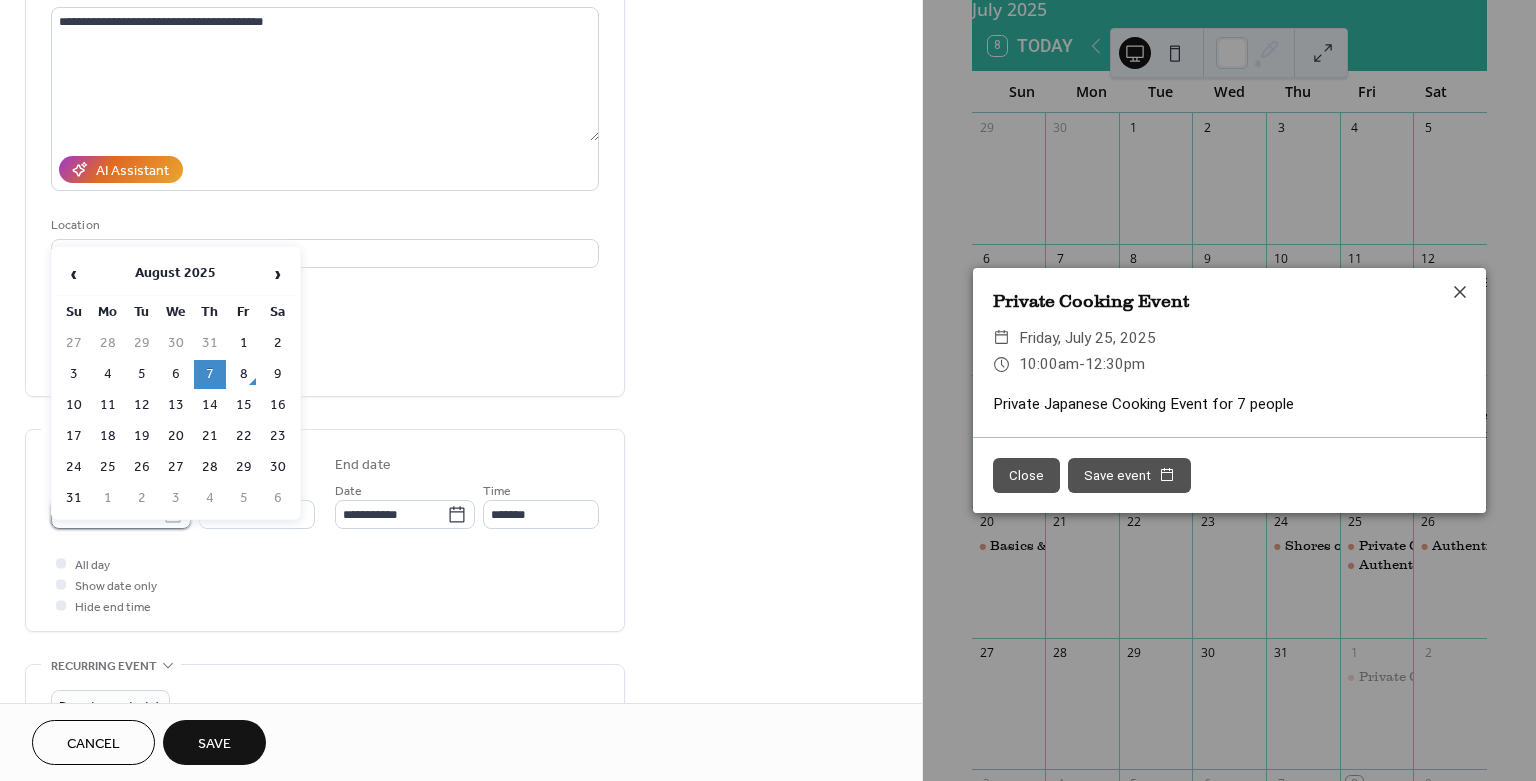 click on "**********" at bounding box center (107, 514) 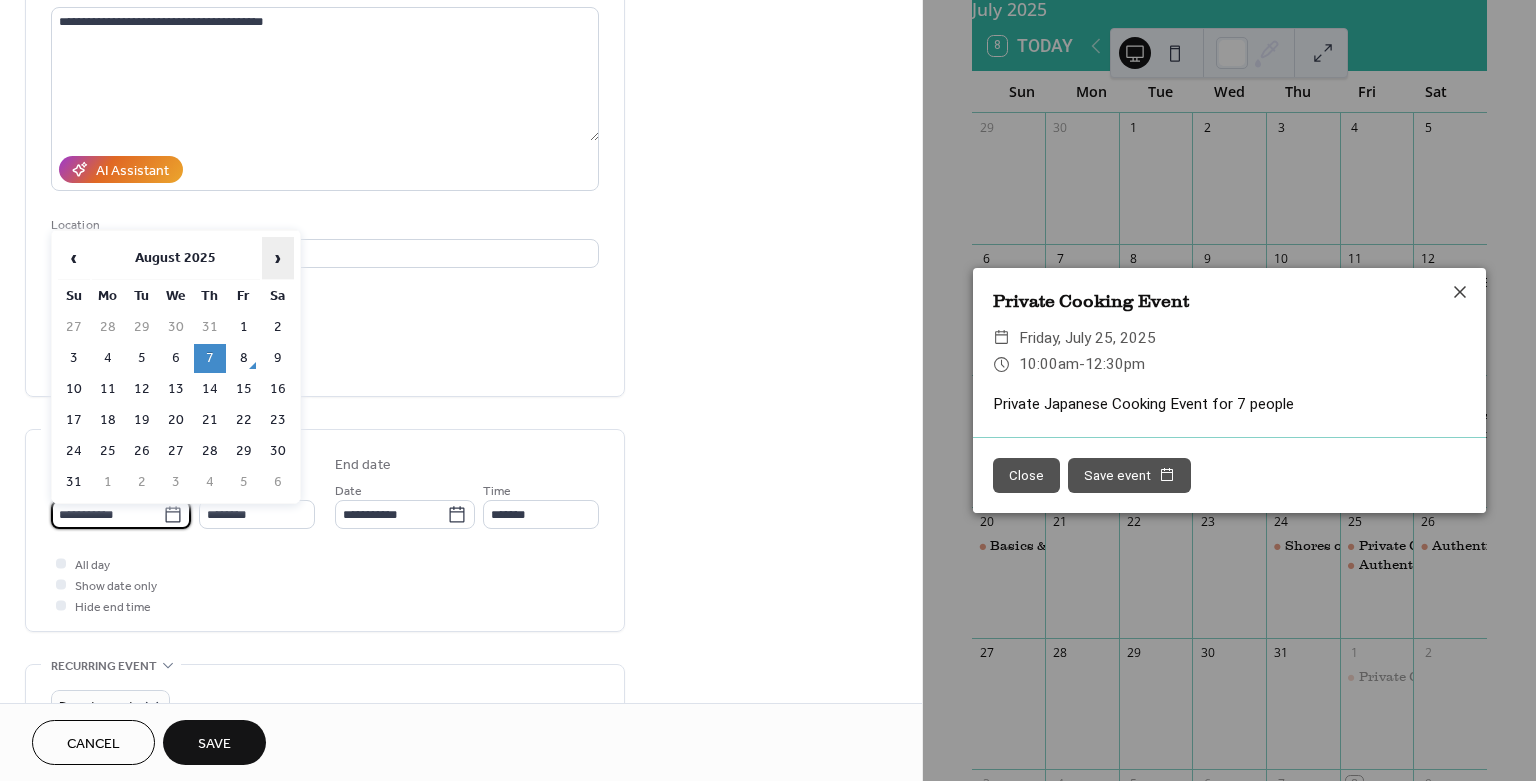 click on "›" at bounding box center [278, 258] 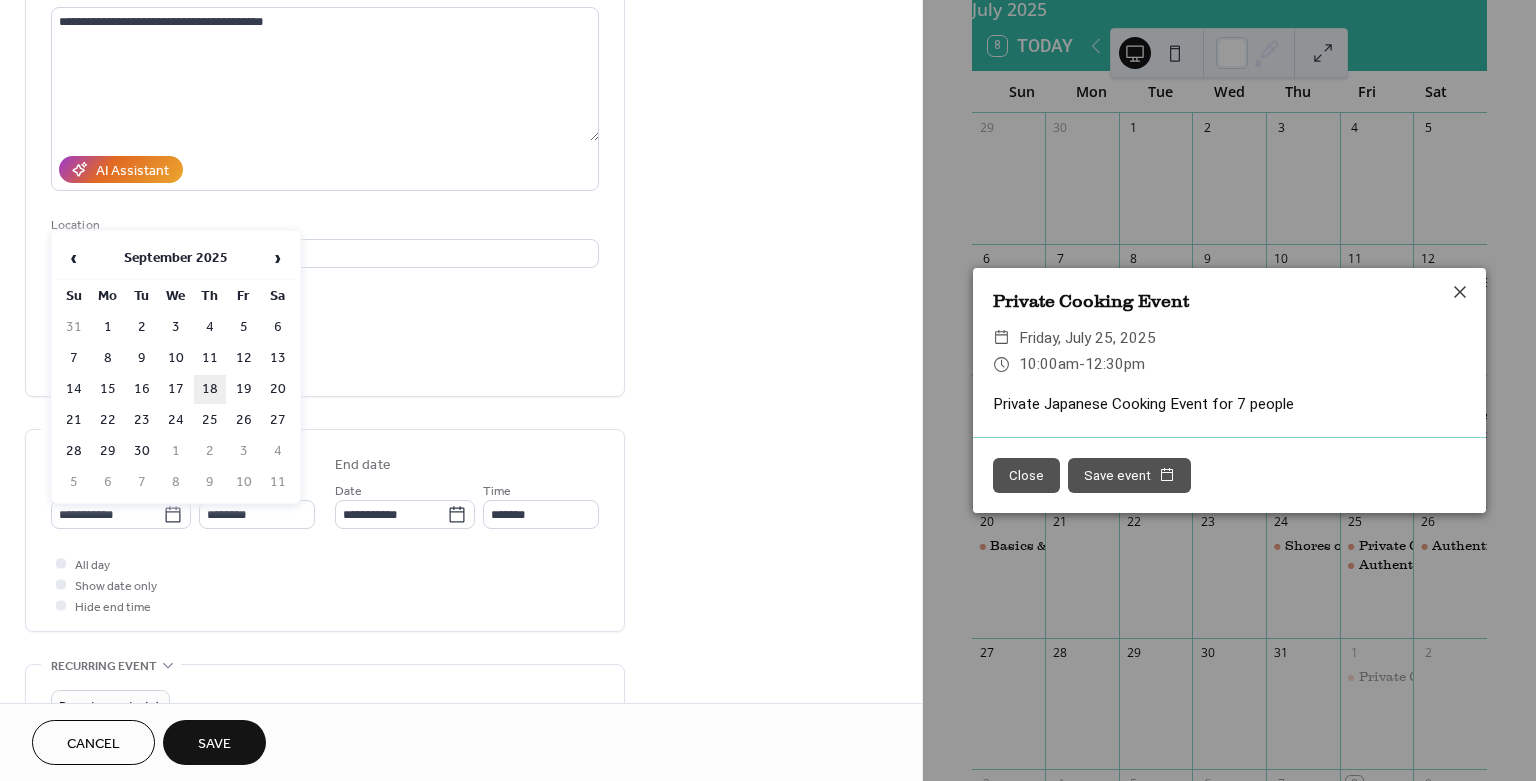 click on "18" at bounding box center (210, 389) 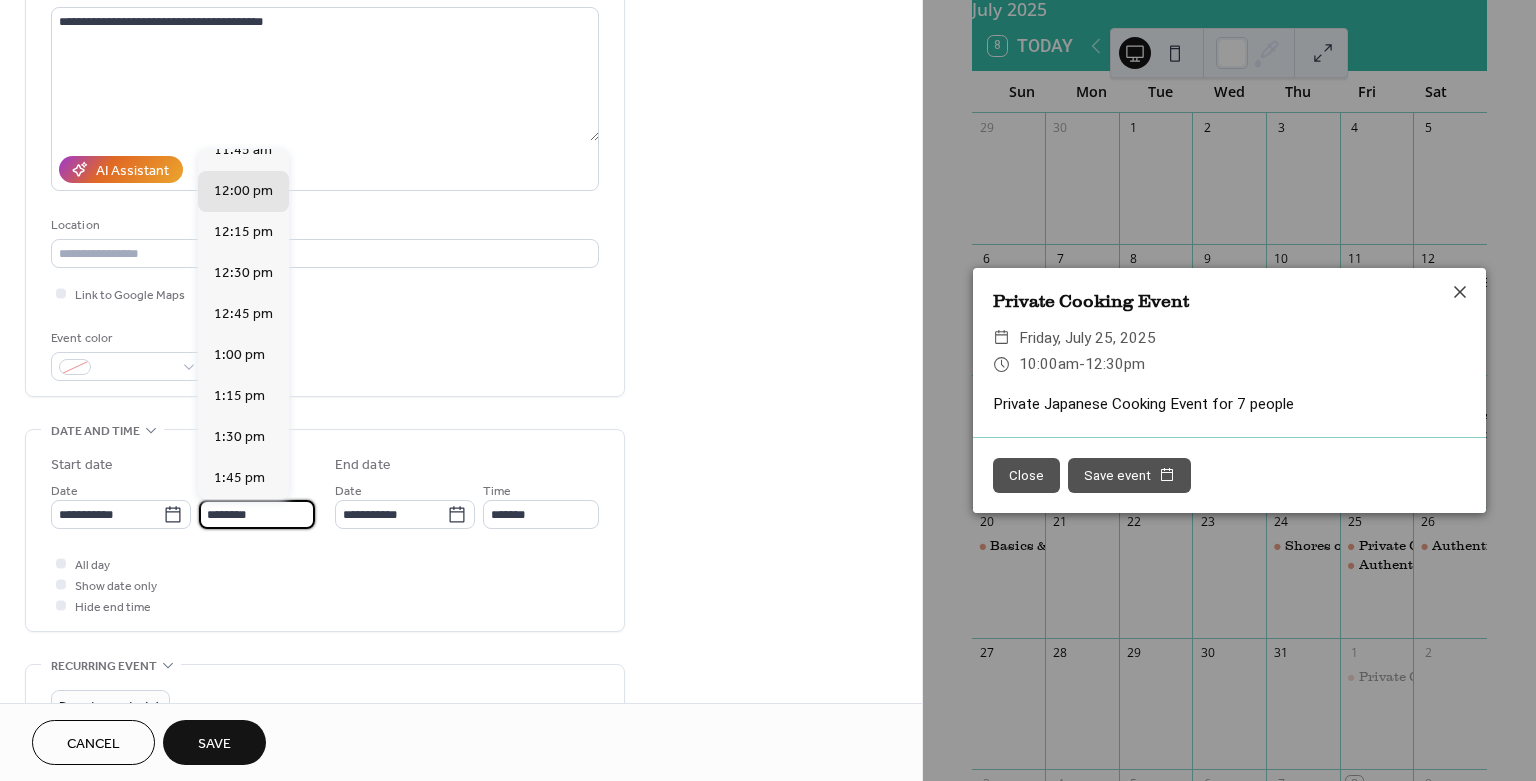 click on "********" at bounding box center (257, 514) 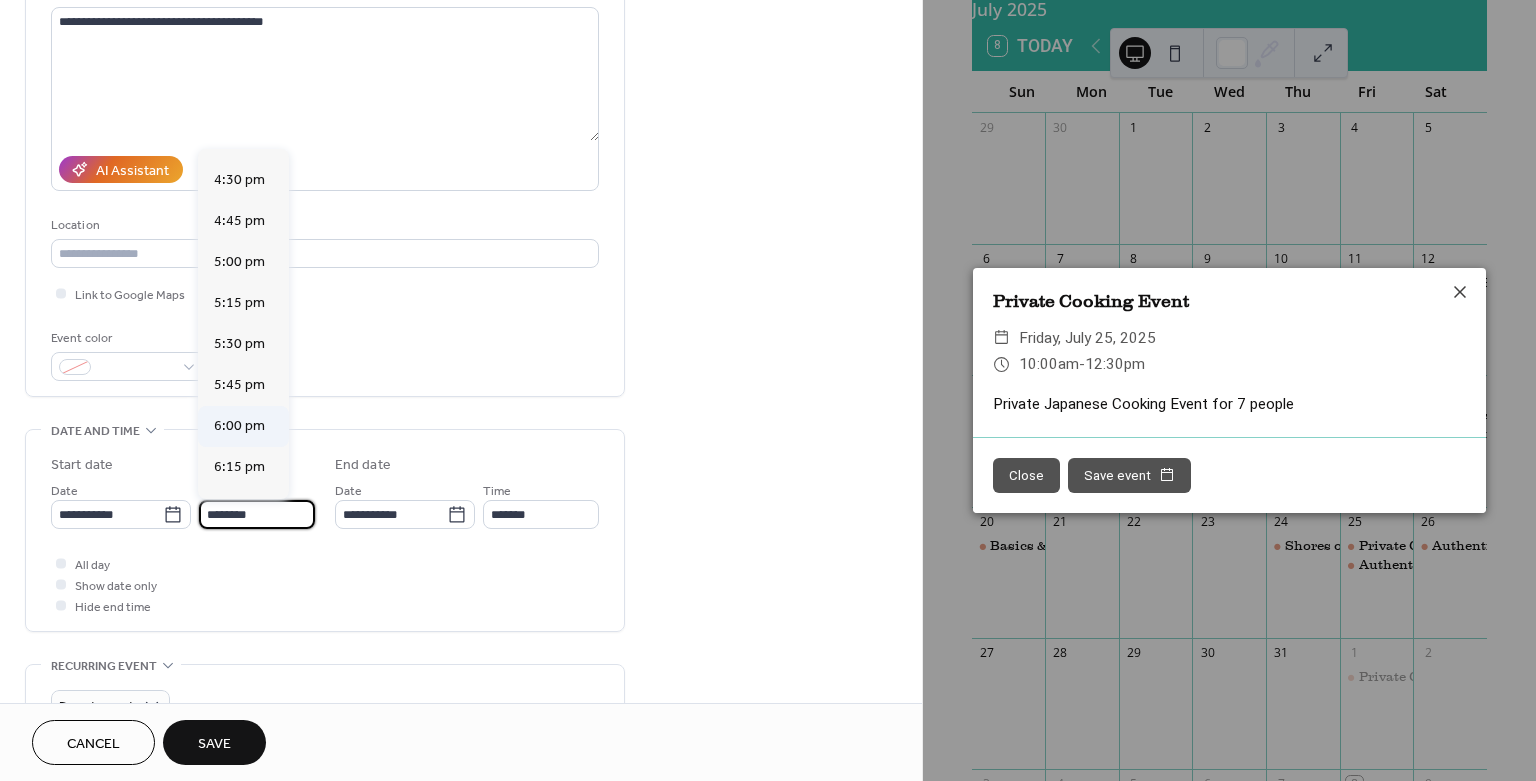 scroll, scrollTop: 2724, scrollLeft: 0, axis: vertical 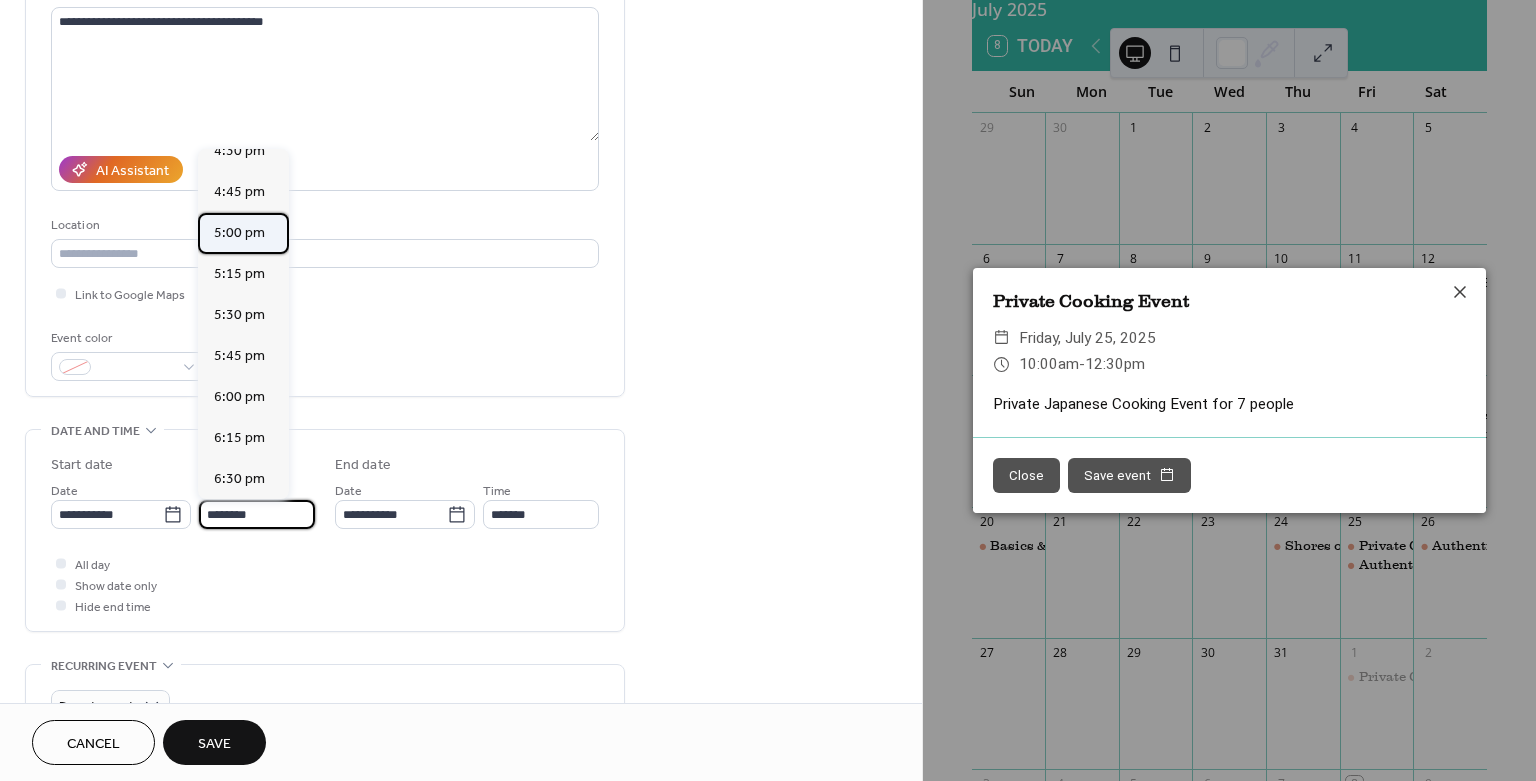 click on "5:00 pm" at bounding box center (239, 233) 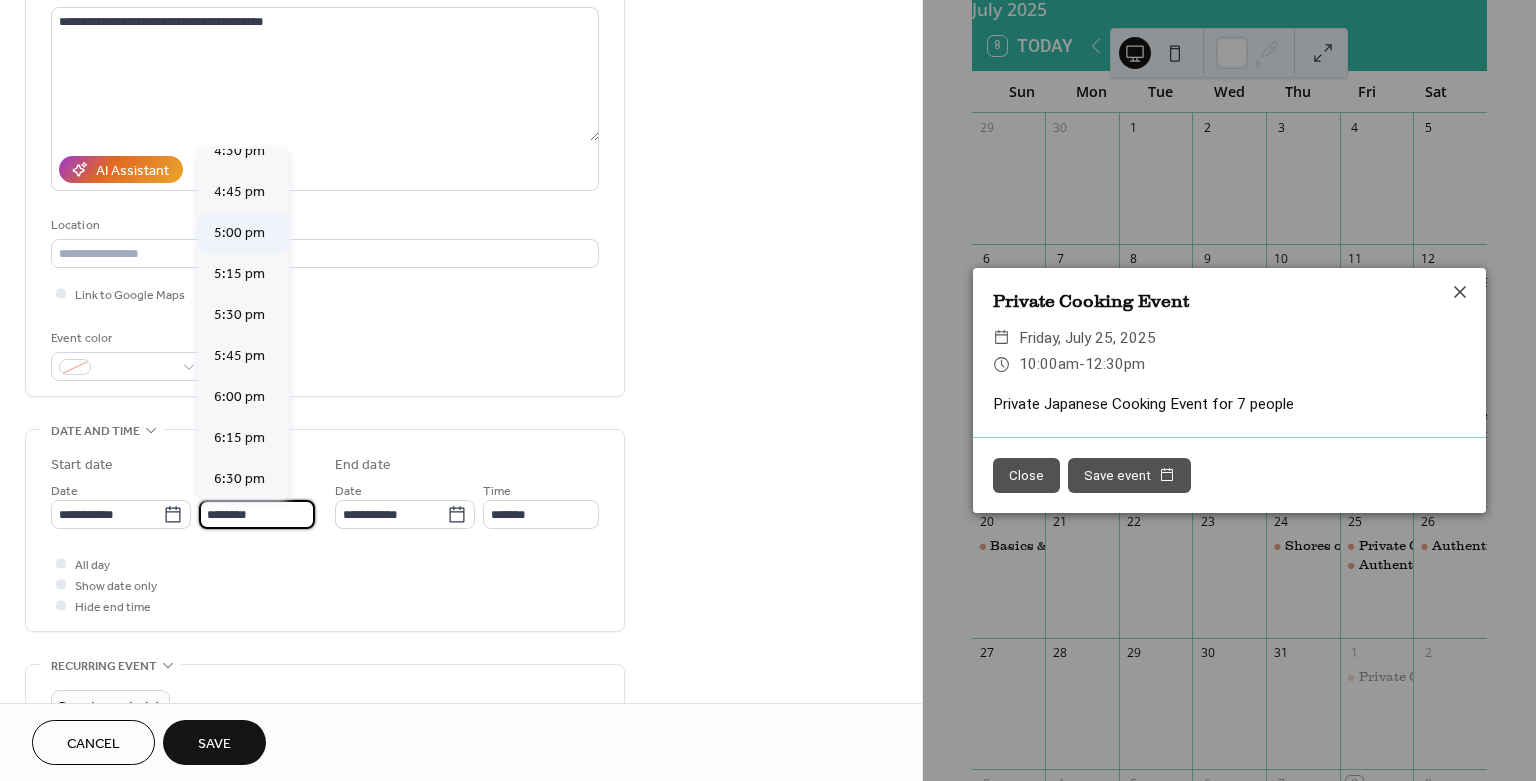 type on "*******" 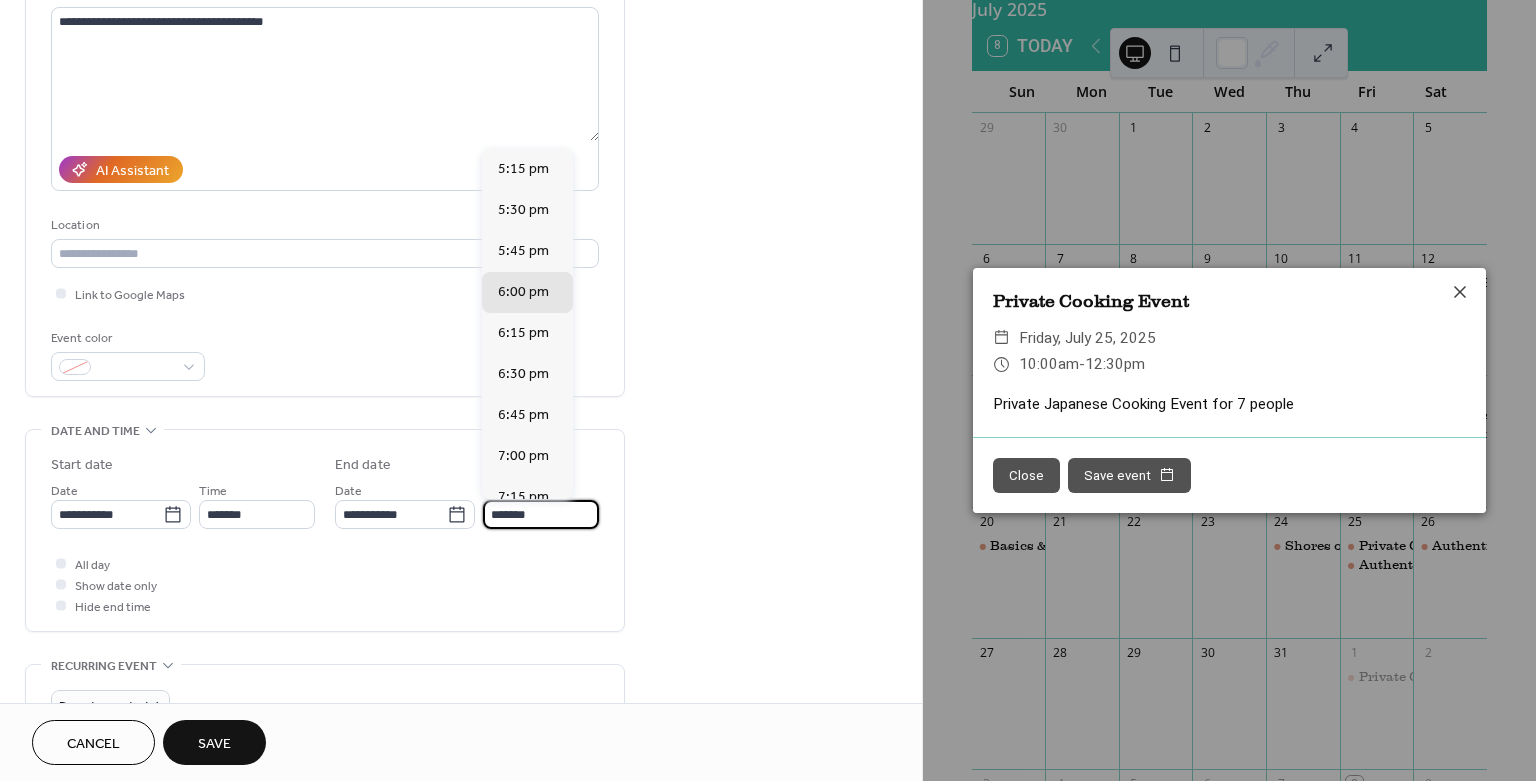 click on "*******" at bounding box center (541, 514) 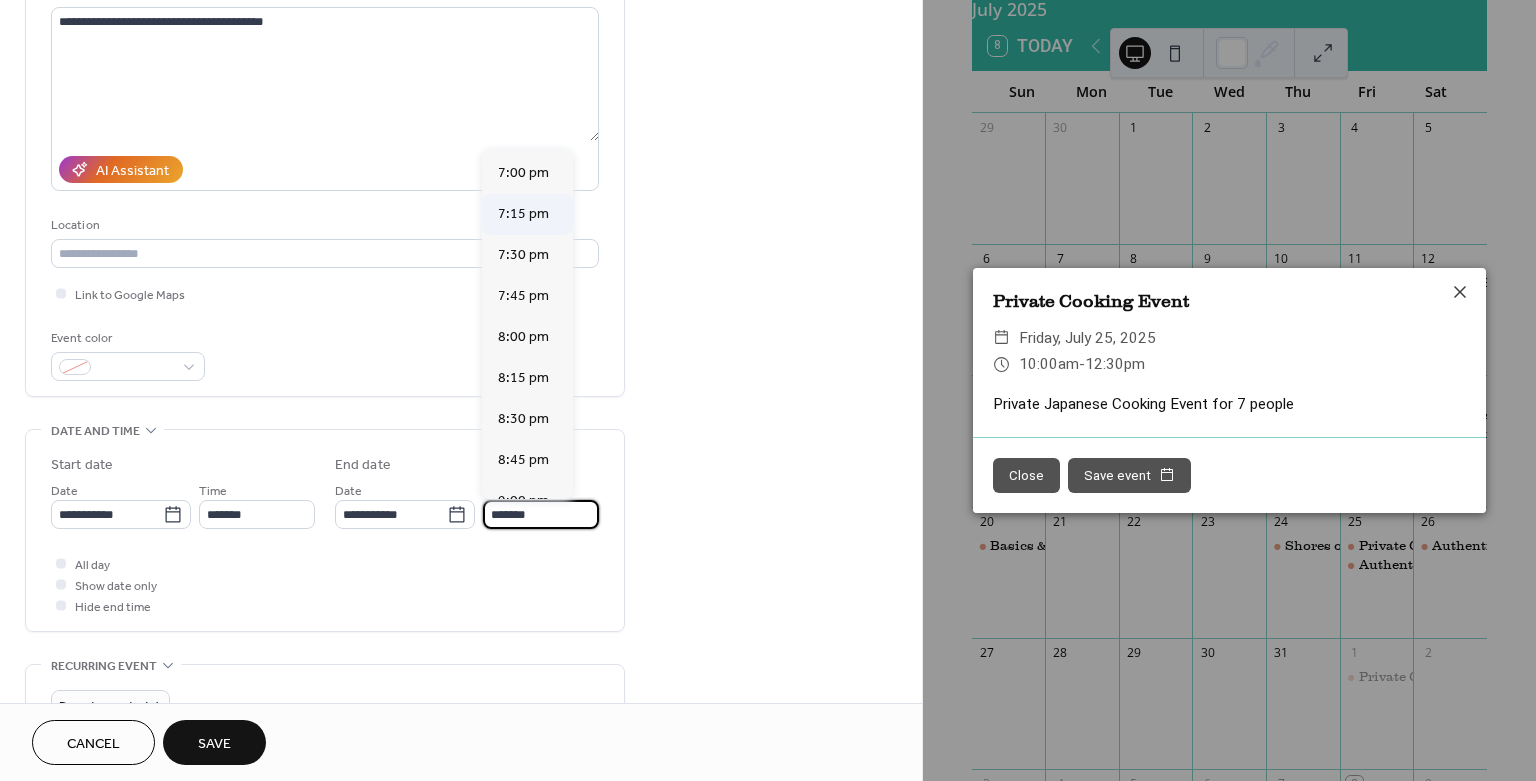 scroll, scrollTop: 333, scrollLeft: 0, axis: vertical 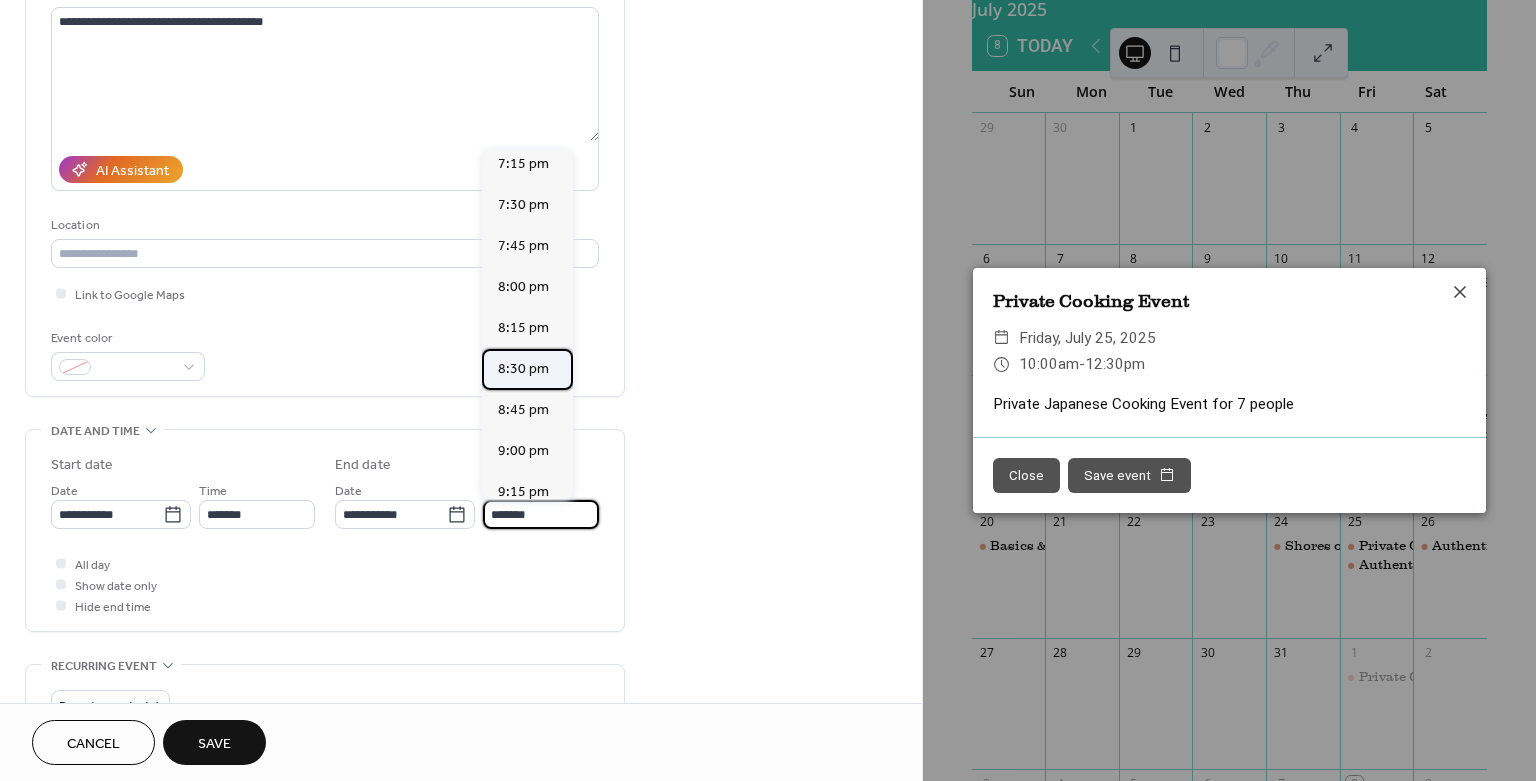 click on "8:30 pm" at bounding box center [523, 369] 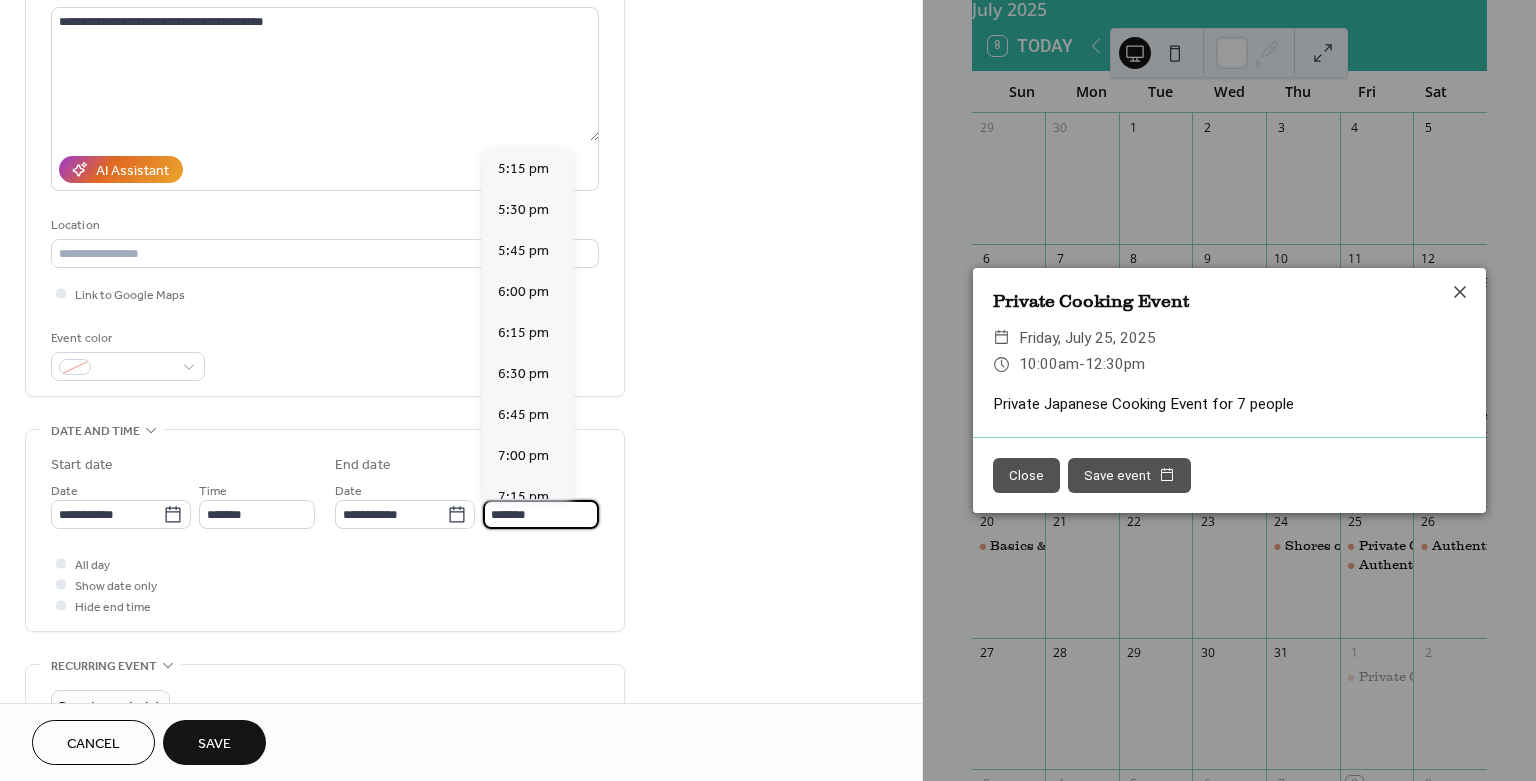 click on "*******" at bounding box center [541, 514] 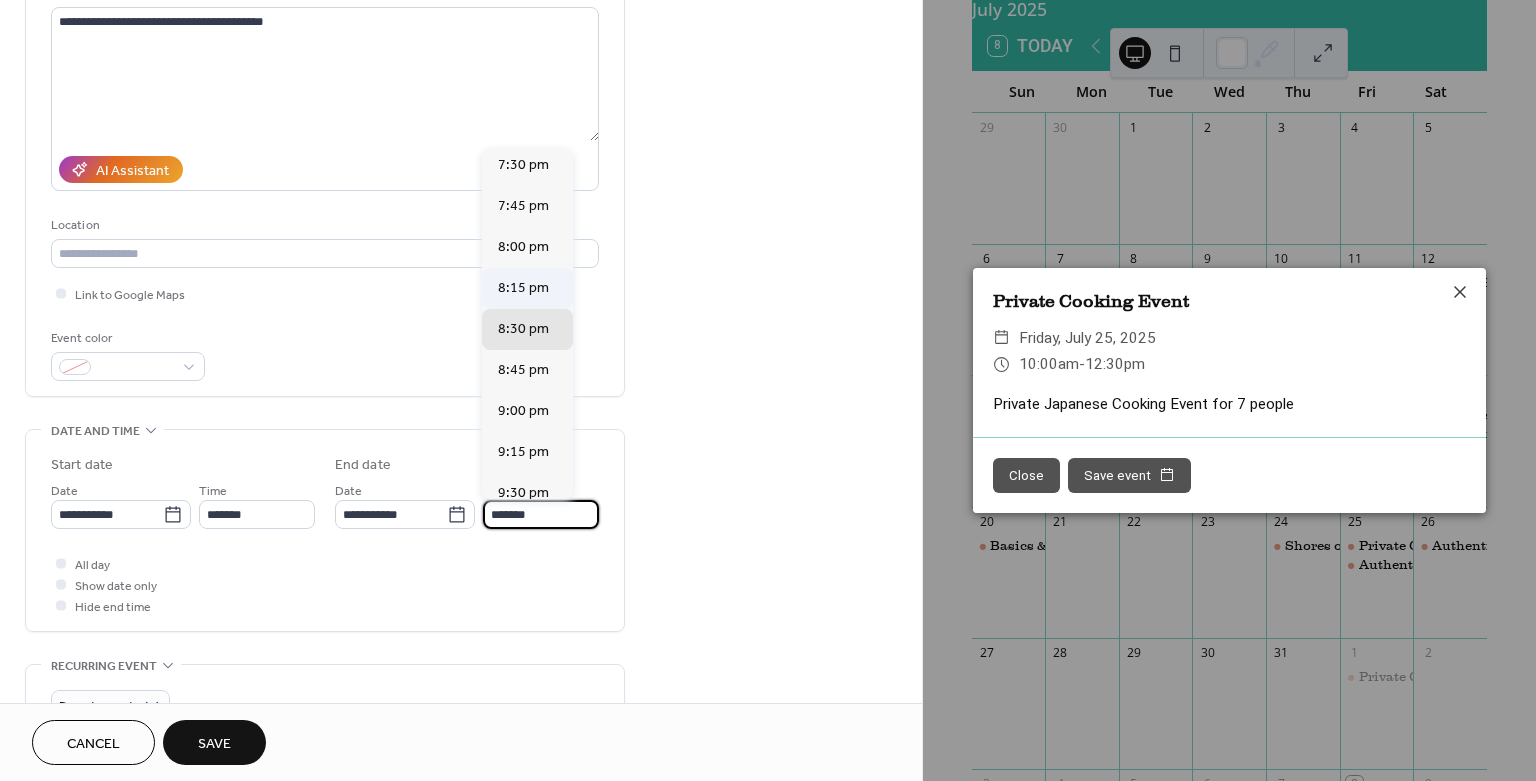 scroll, scrollTop: 304, scrollLeft: 0, axis: vertical 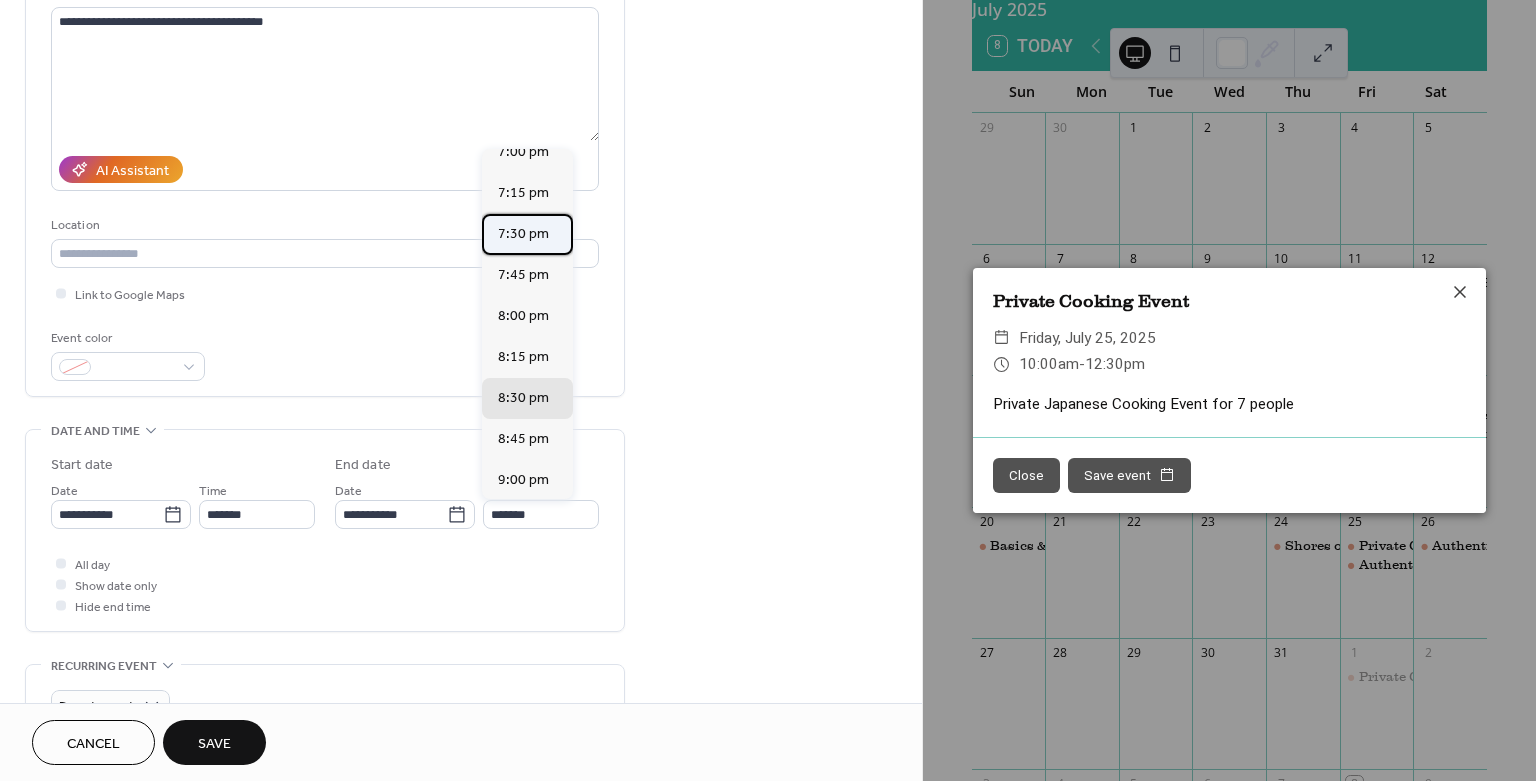 click on "7:30 pm" at bounding box center (523, 234) 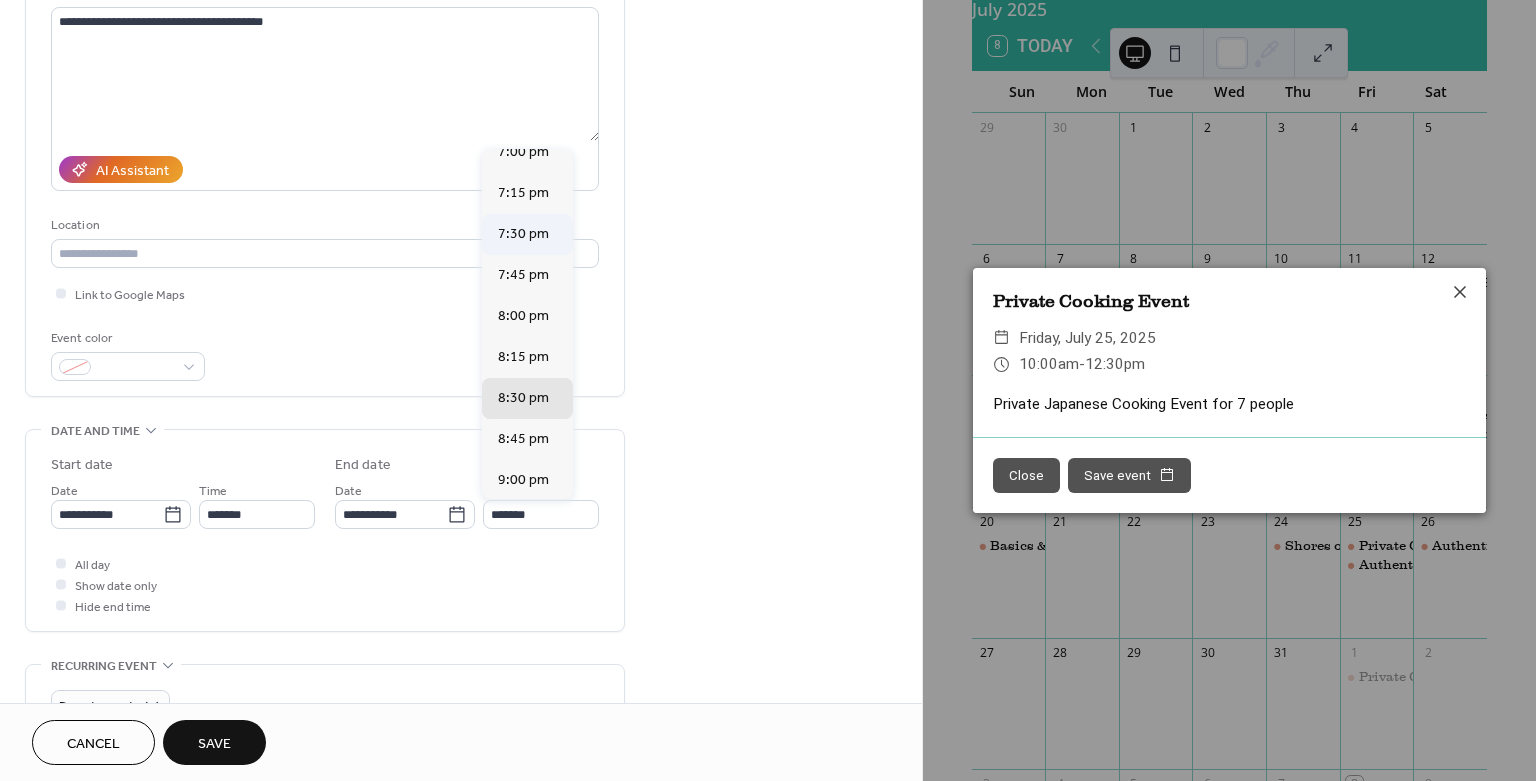 type on "*******" 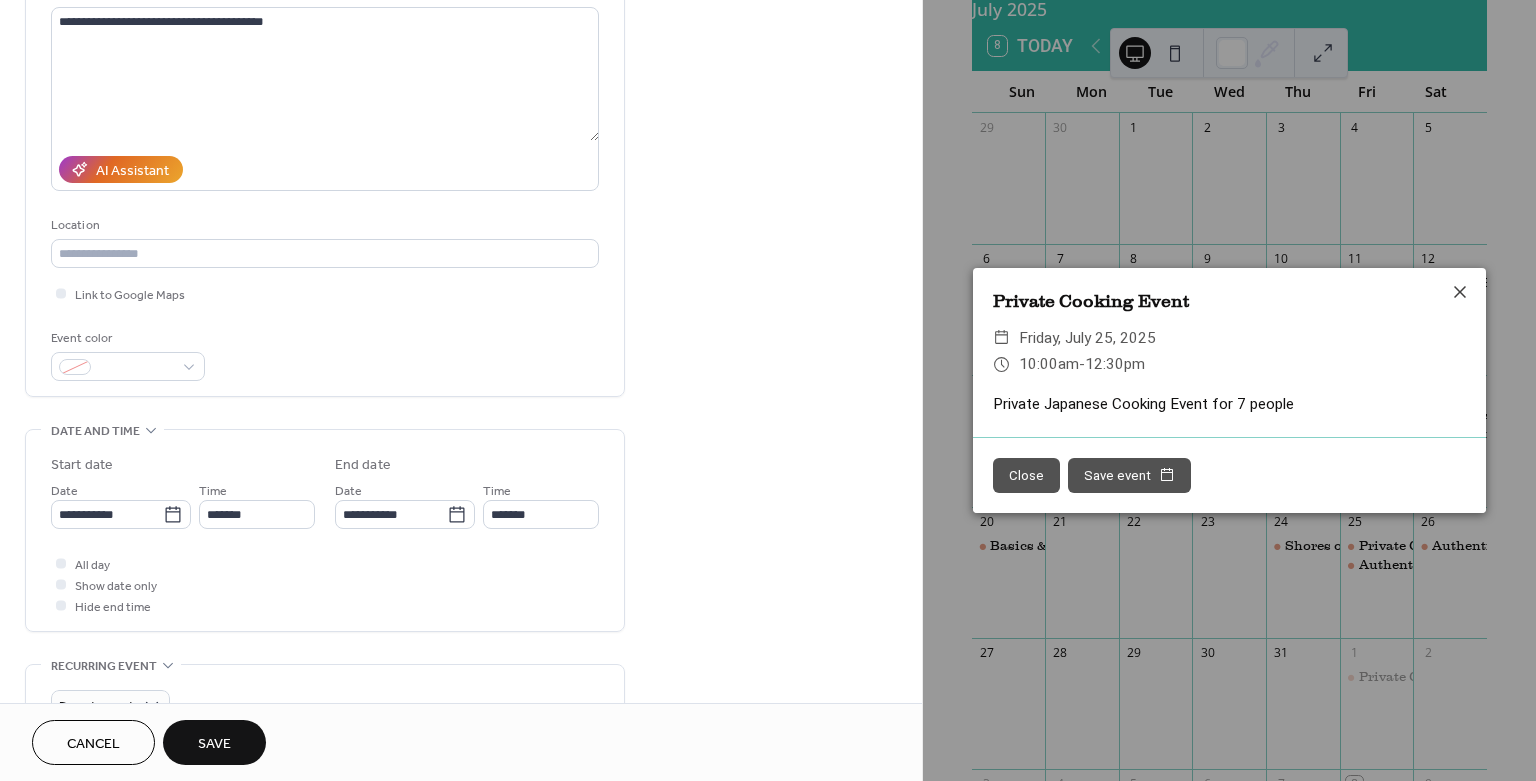 click on "**********" at bounding box center [325, 535] 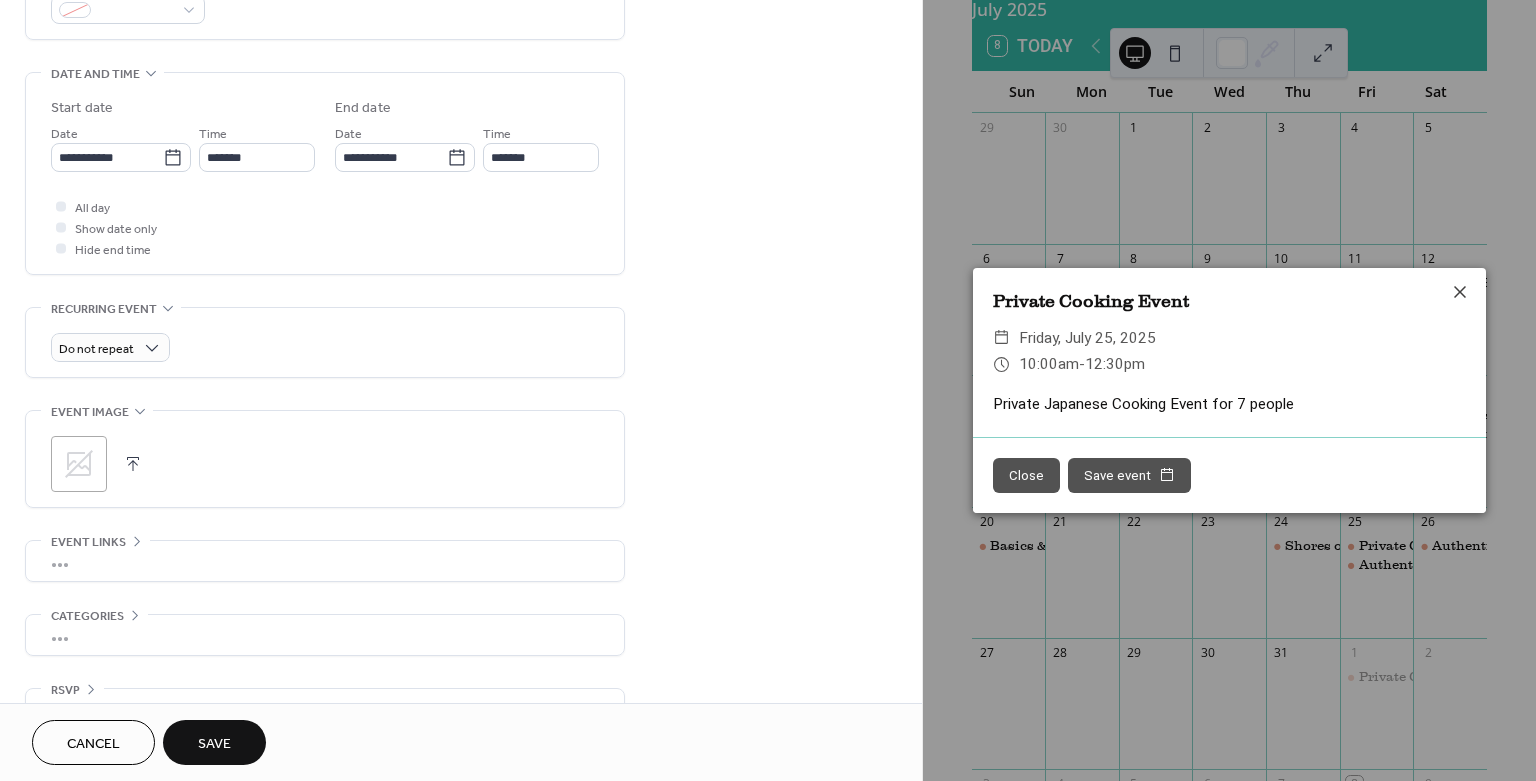 scroll, scrollTop: 624, scrollLeft: 0, axis: vertical 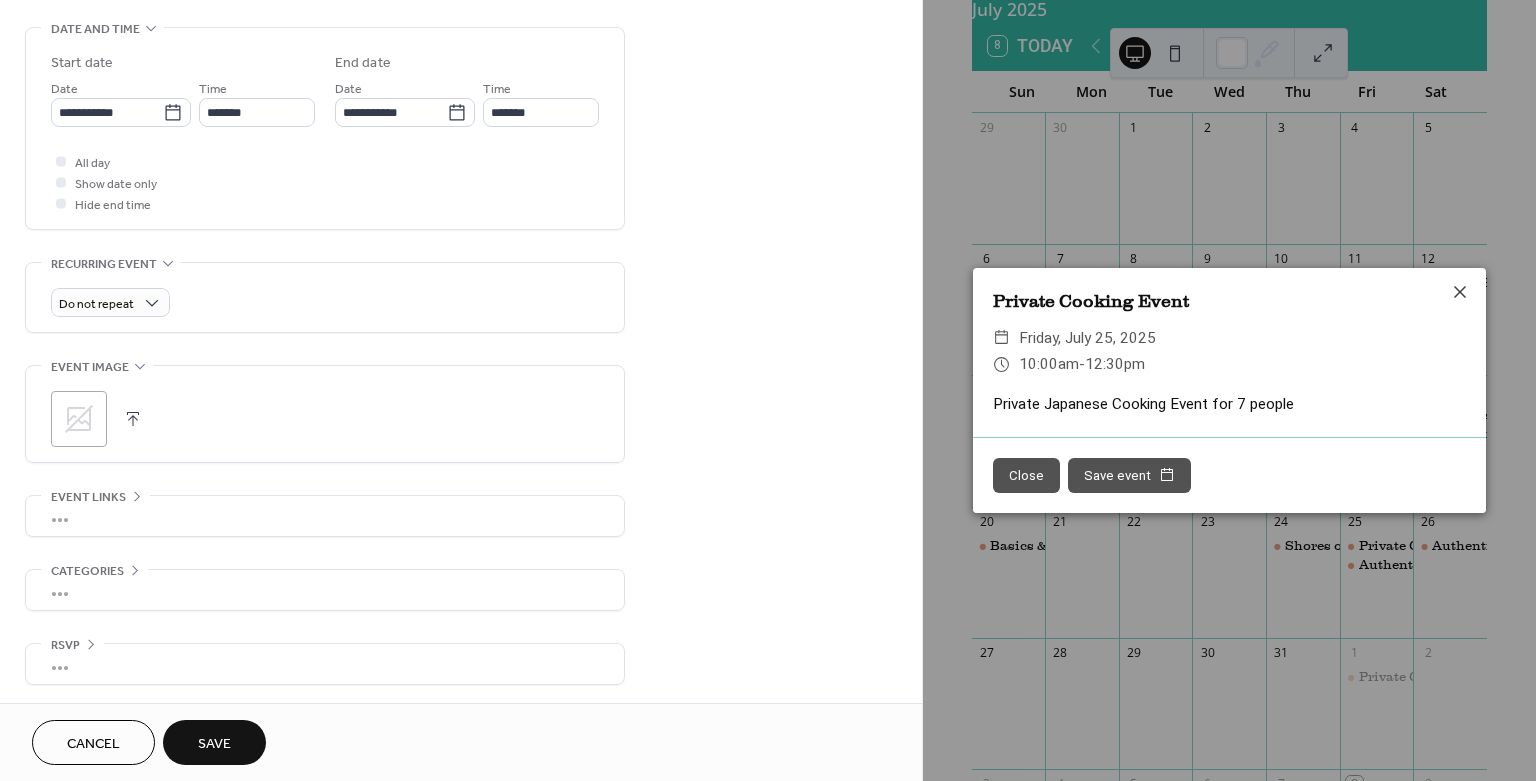 click on "Save" at bounding box center [214, 742] 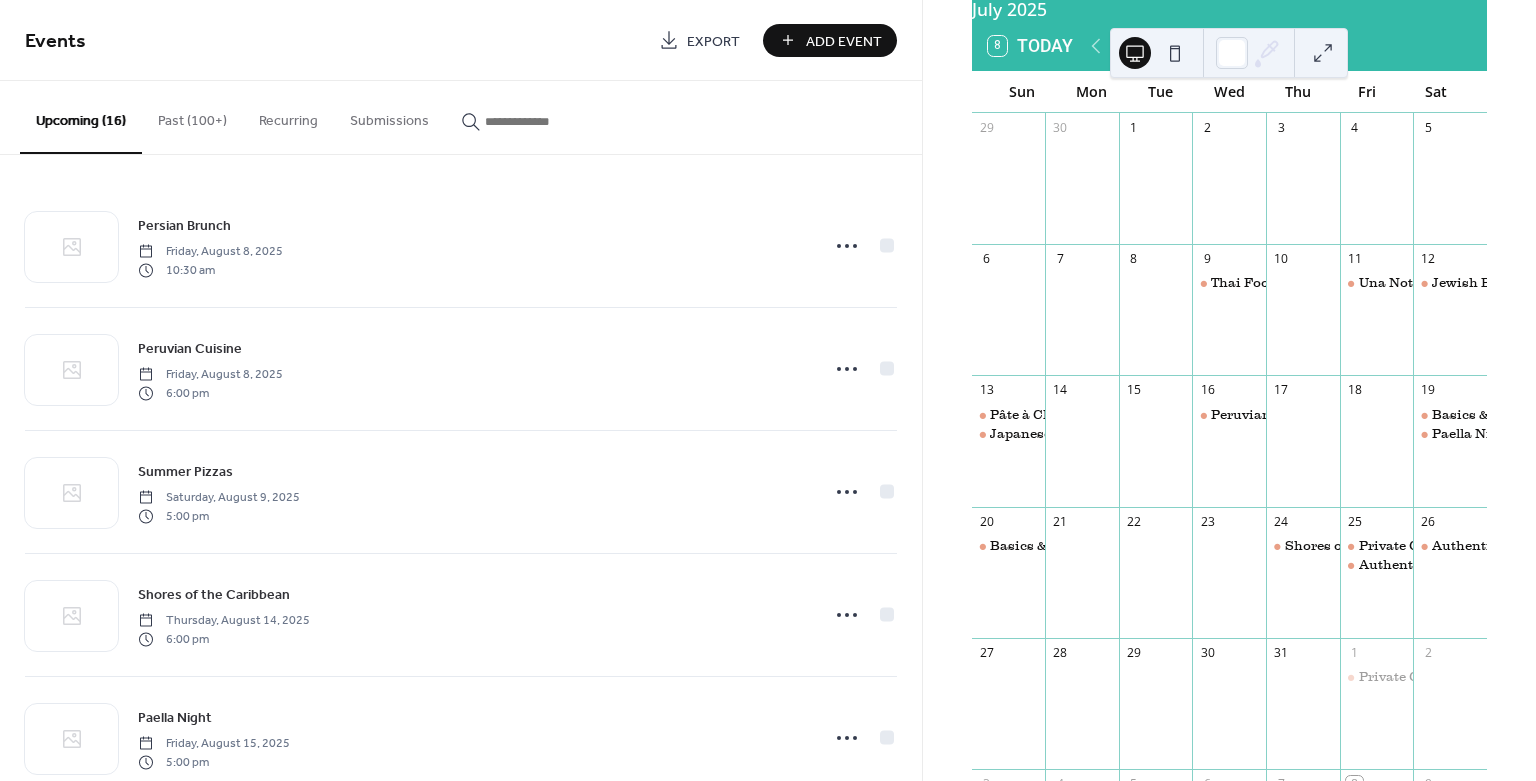 click on "8 Today" at bounding box center [1031, 46] 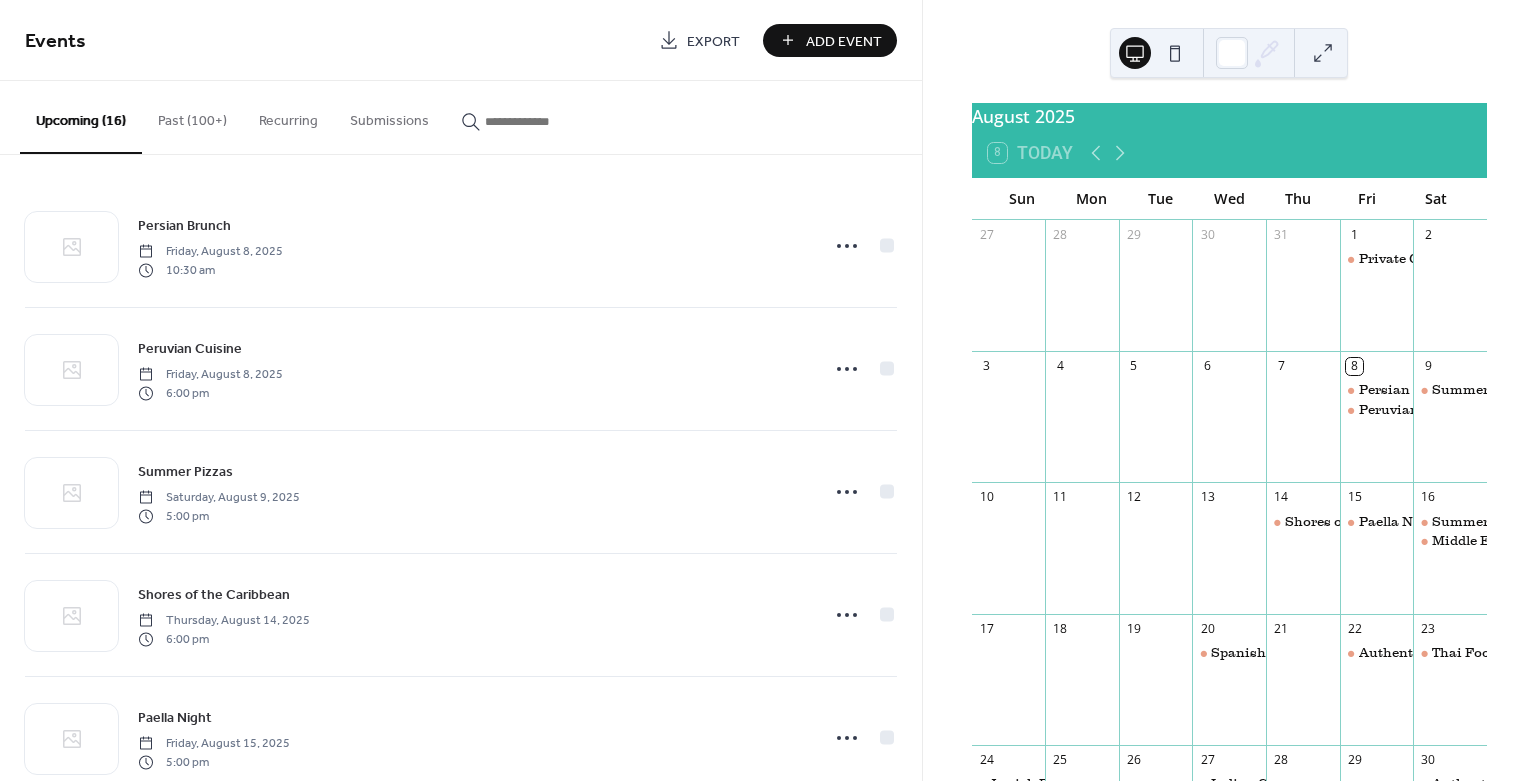 scroll, scrollTop: 0, scrollLeft: 0, axis: both 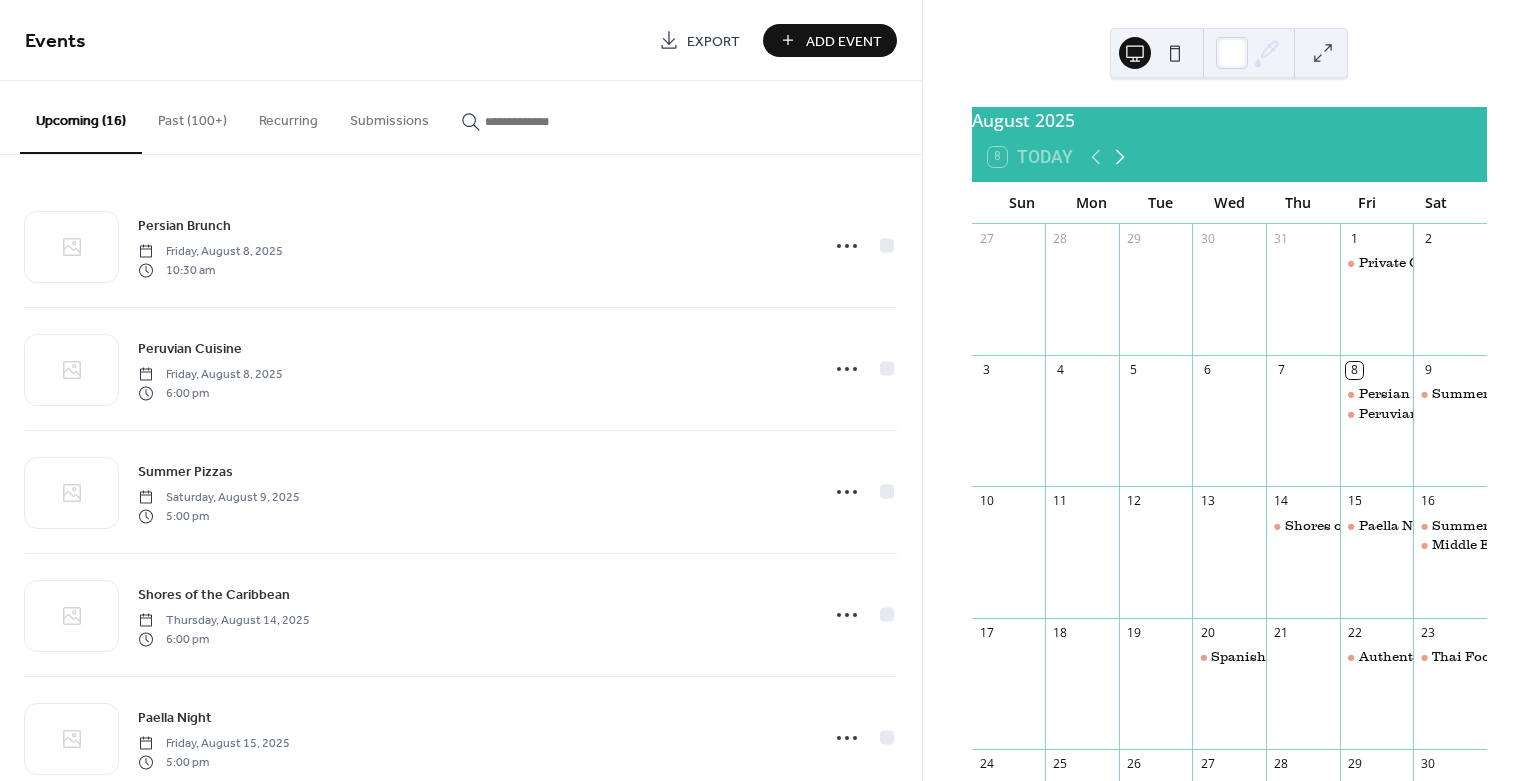 click 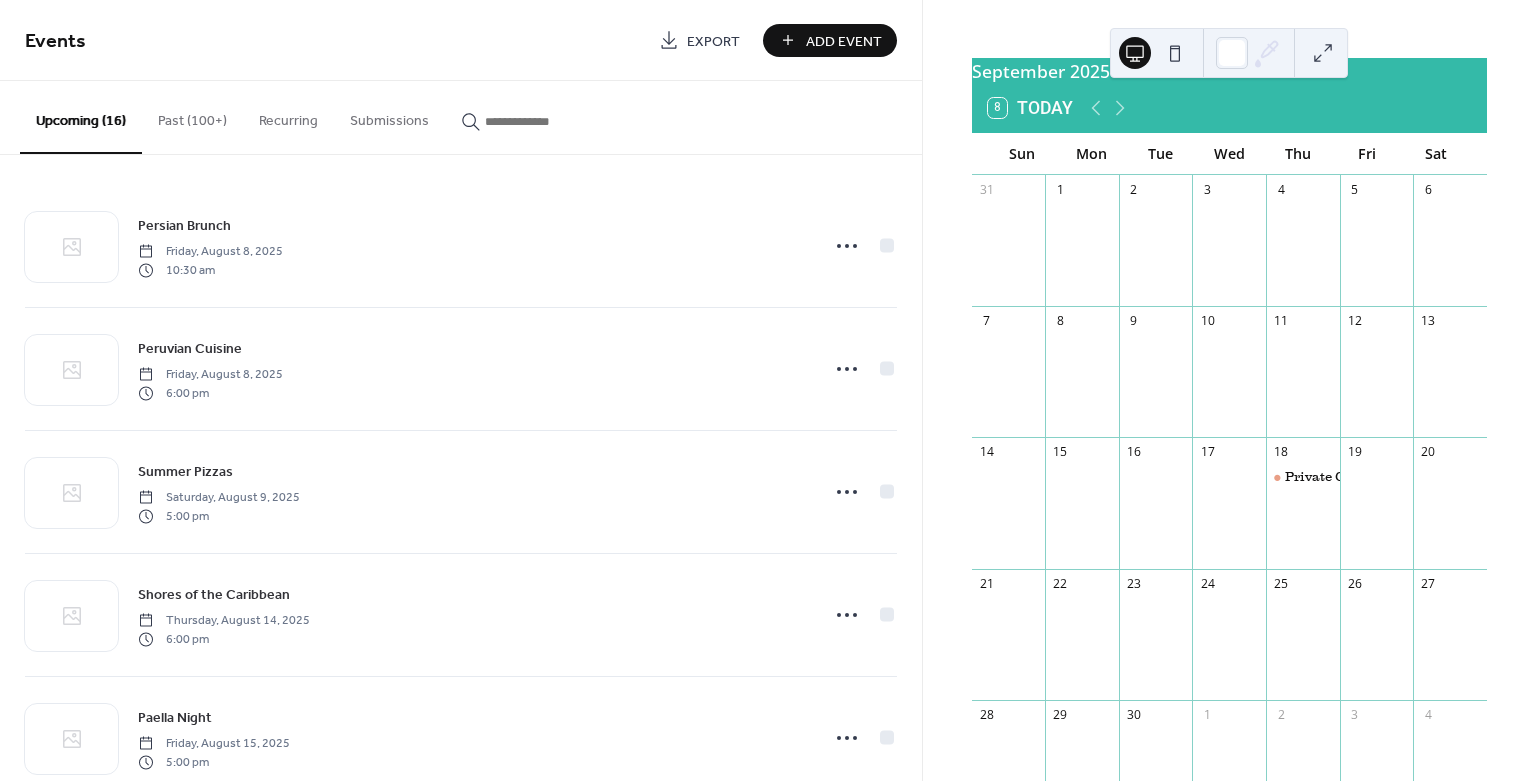 scroll, scrollTop: 222, scrollLeft: 0, axis: vertical 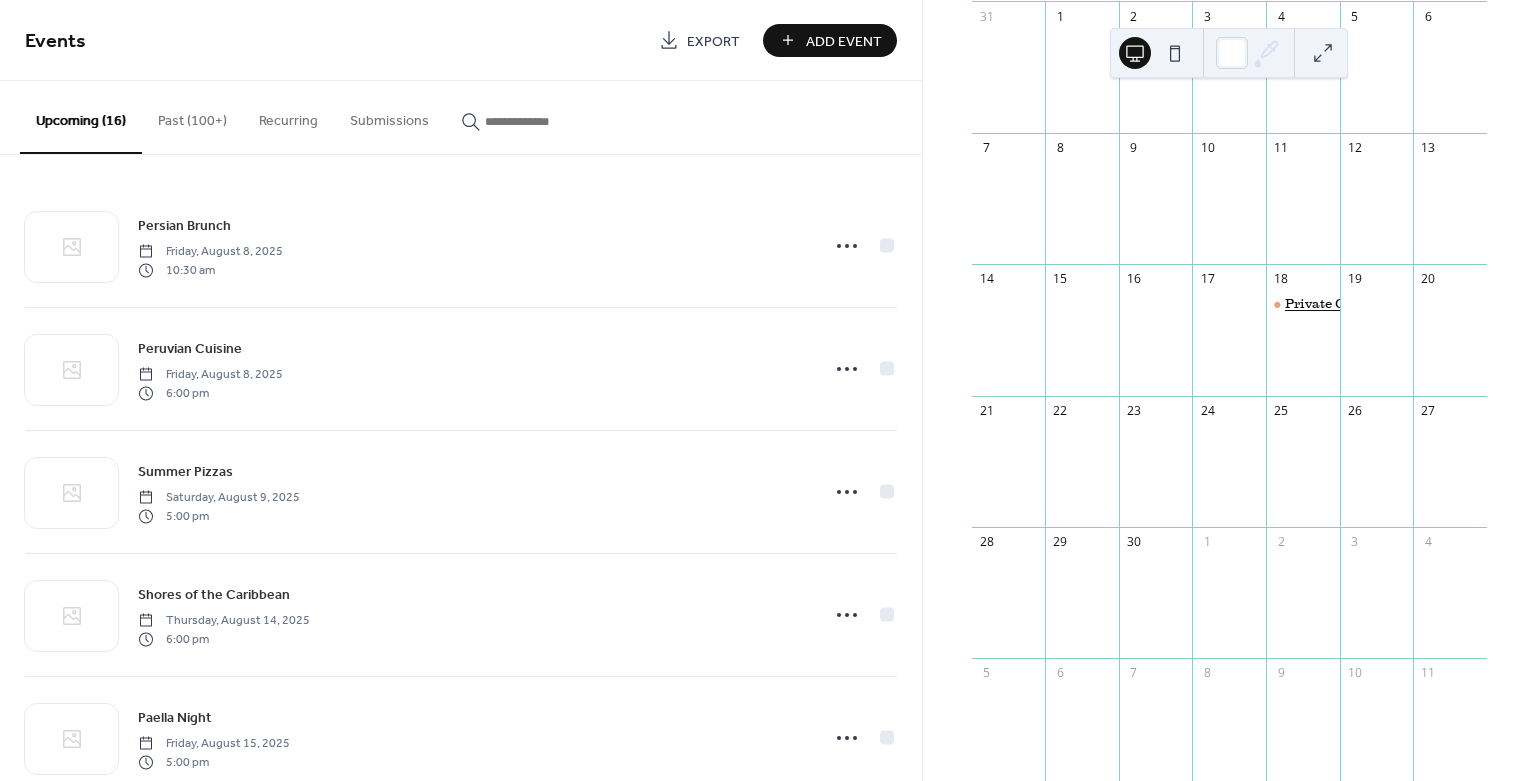click on "Private Cooking Event" at bounding box center [1358, 304] 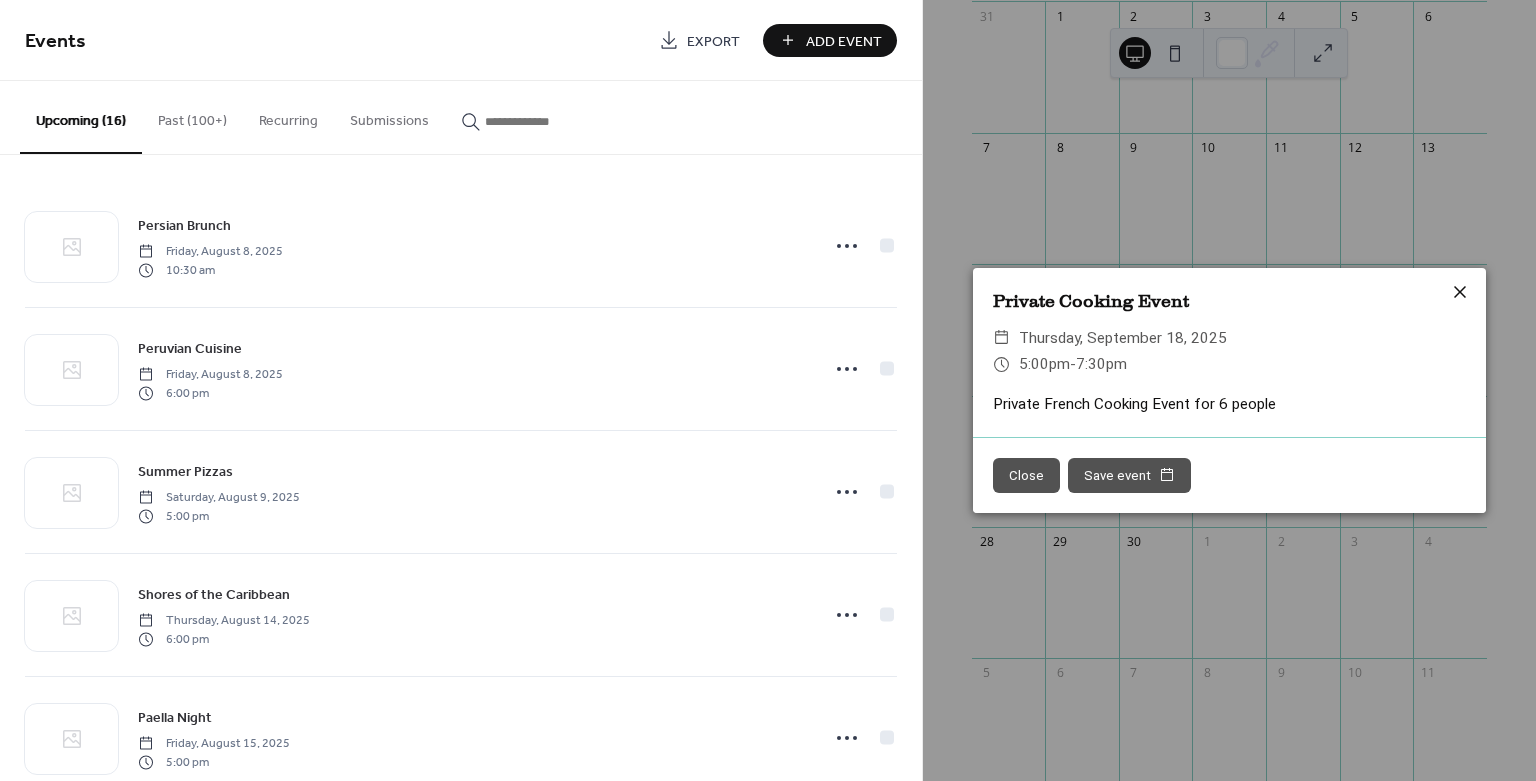 click 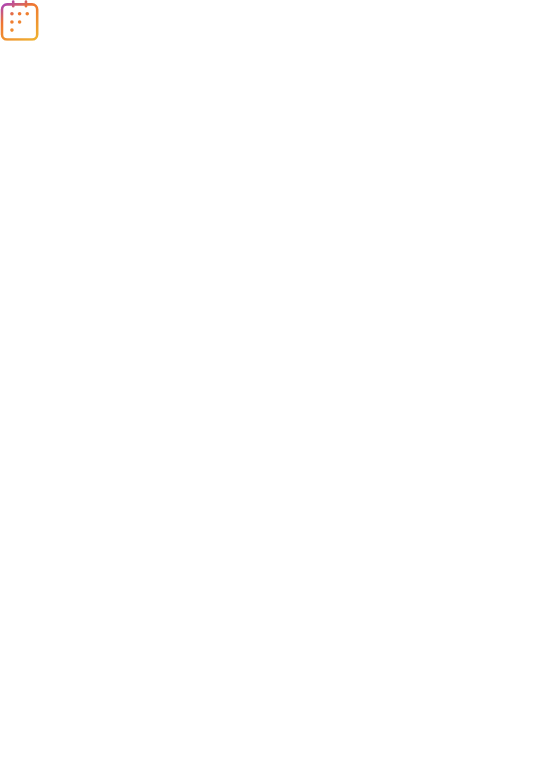 scroll, scrollTop: 0, scrollLeft: 0, axis: both 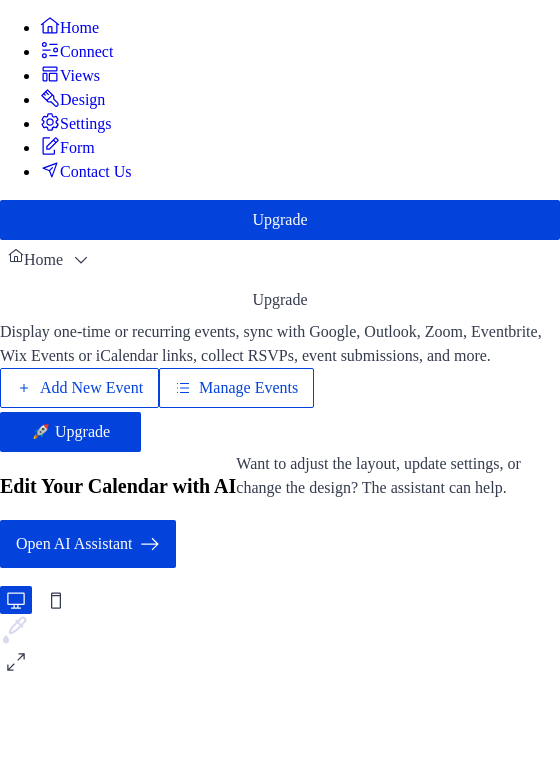 click on "Manage Events" at bounding box center (248, 388) 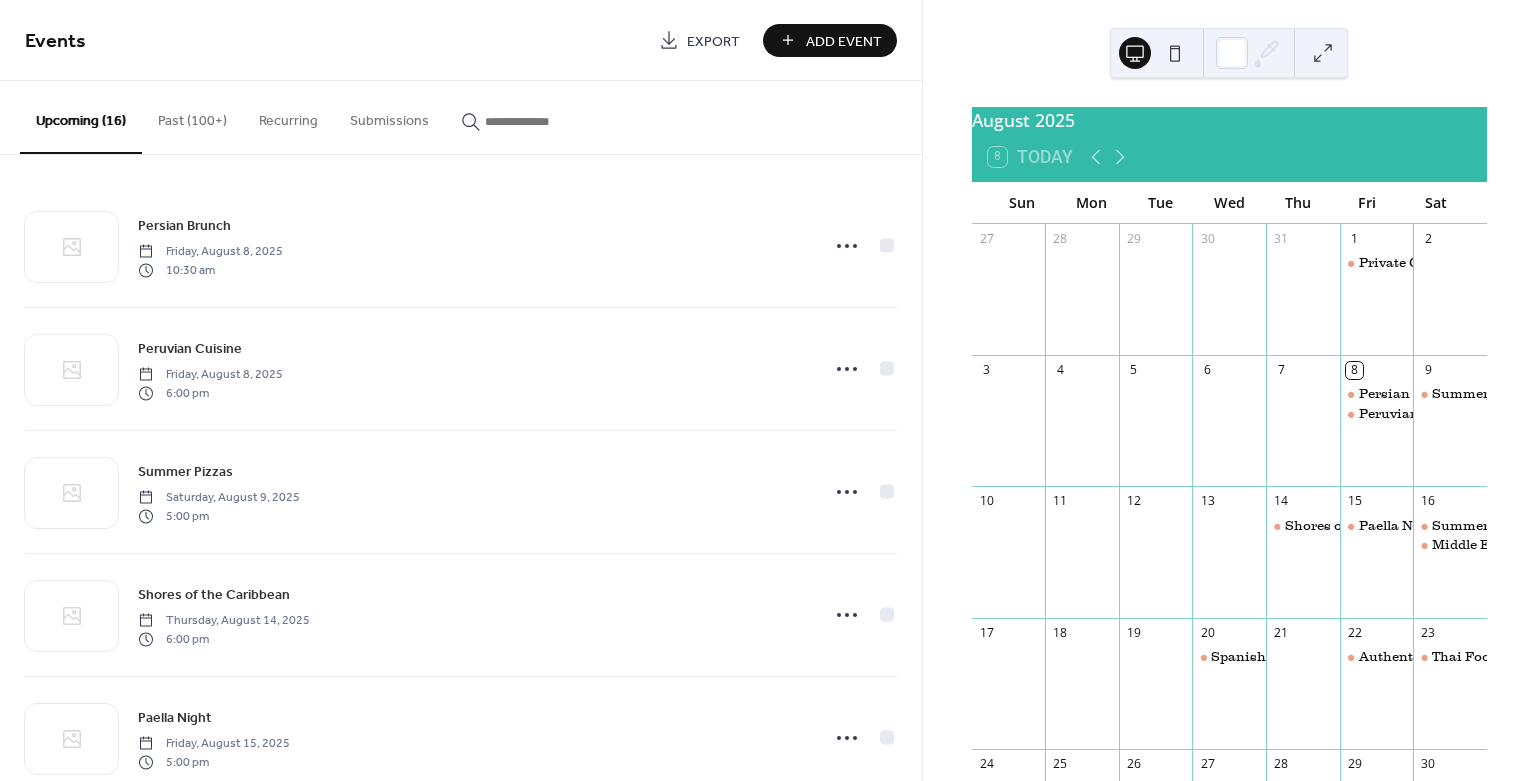 scroll, scrollTop: 0, scrollLeft: 0, axis: both 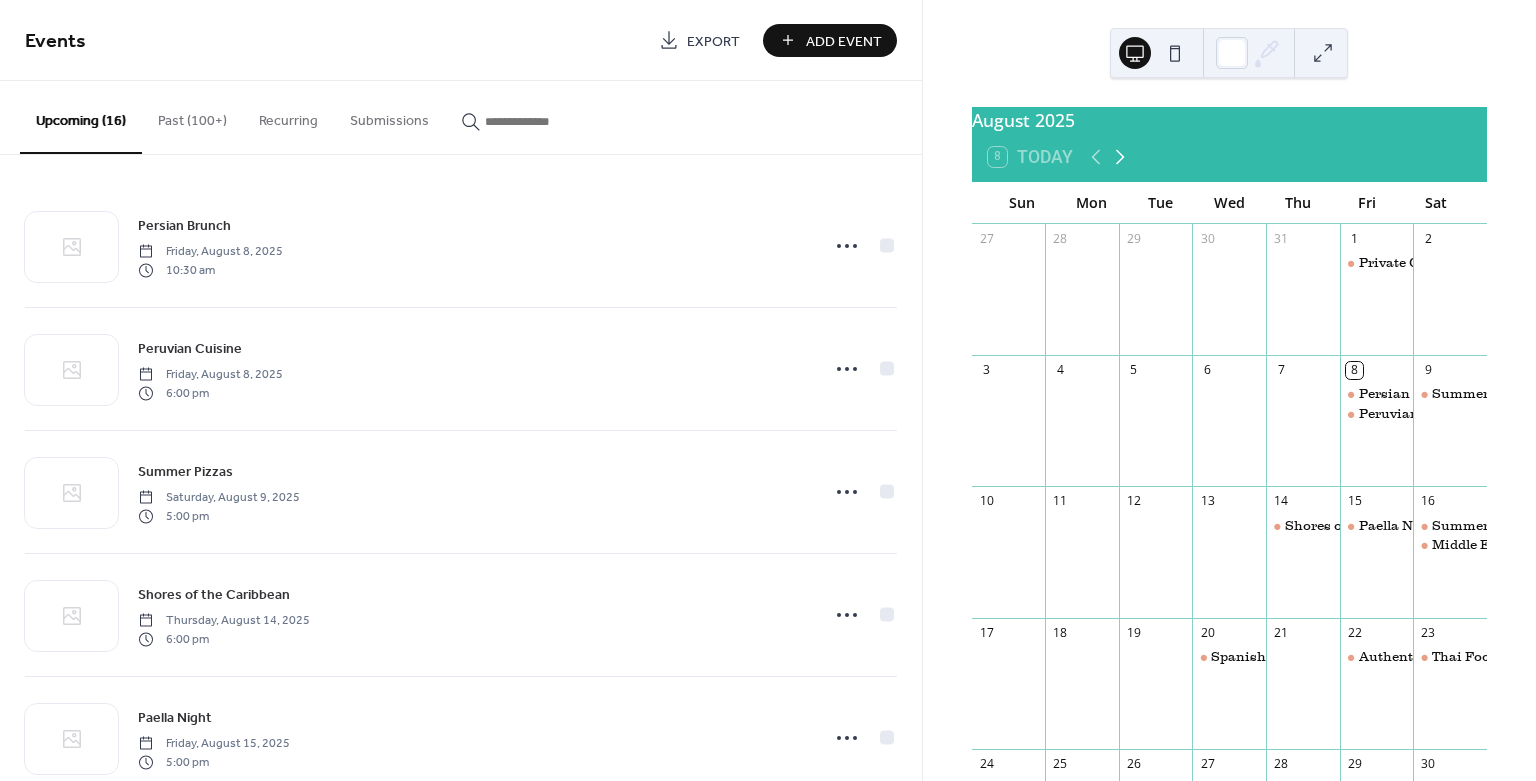 click 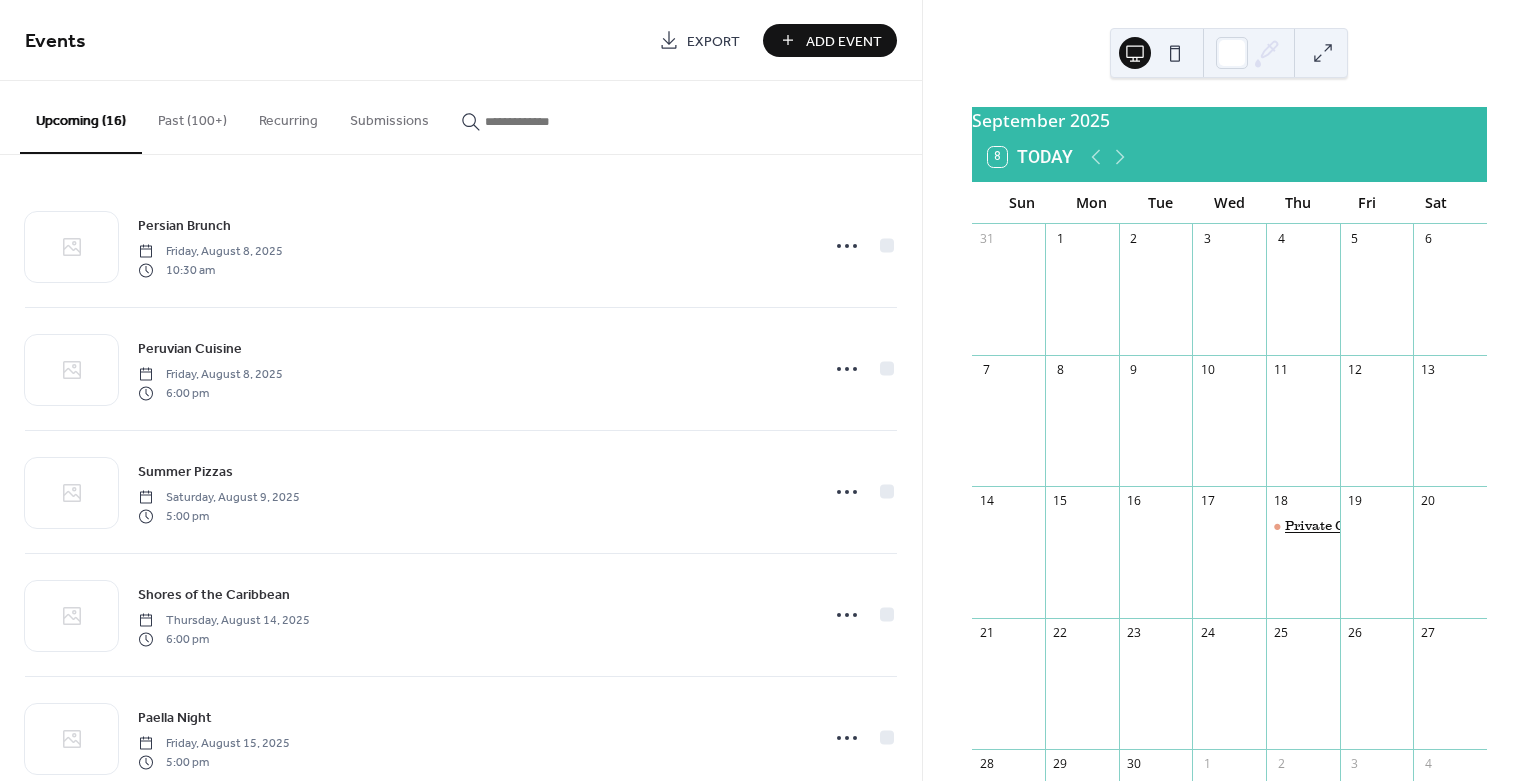 click on "Private Cooking Event" at bounding box center [1358, 526] 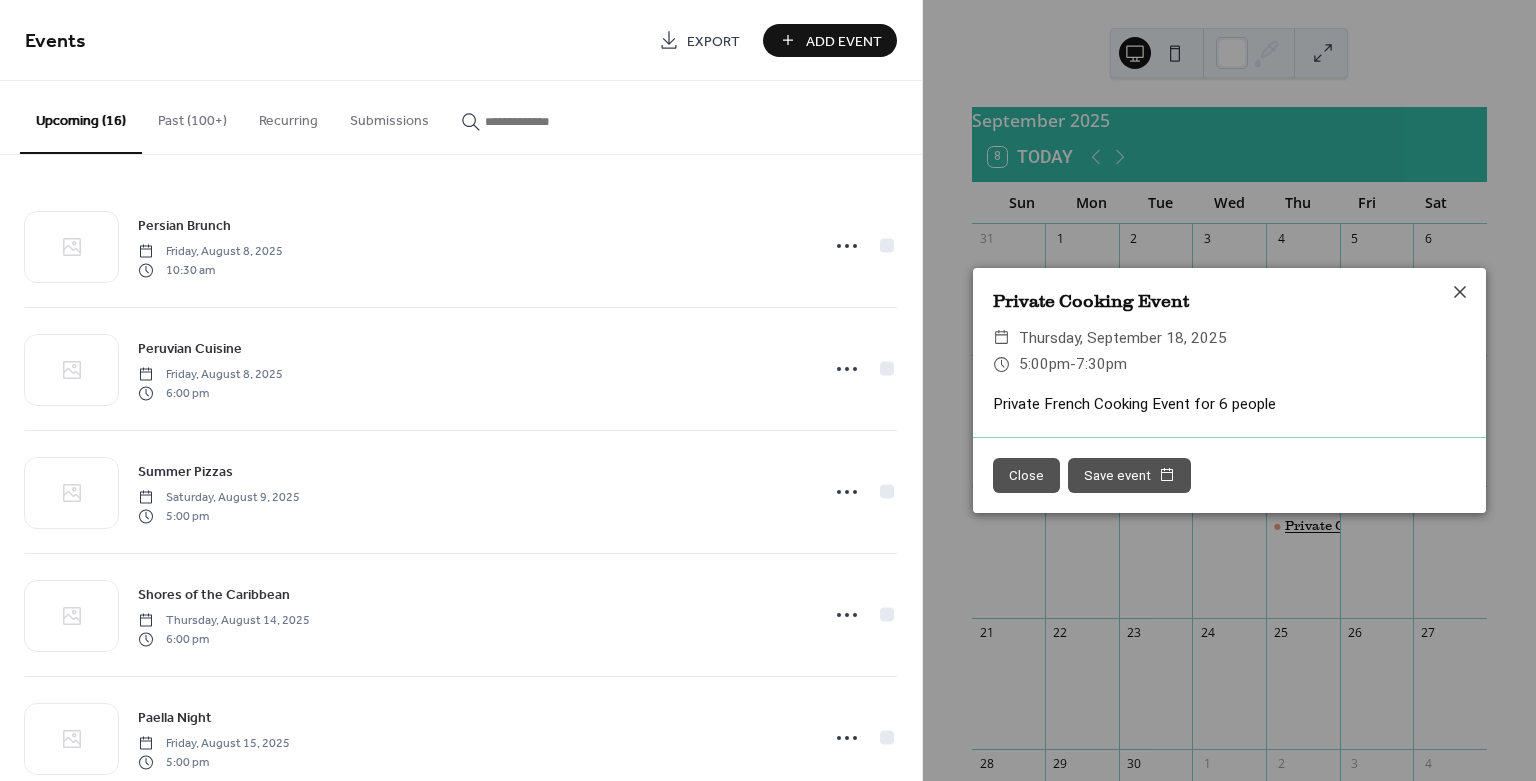 click on "Private Cooking Event ​ Thursday, September 18, 2025 ​ 5:00pm - 7:30pm Private French Cooking Event for 6 people Close Save event" at bounding box center [1229, 390] 